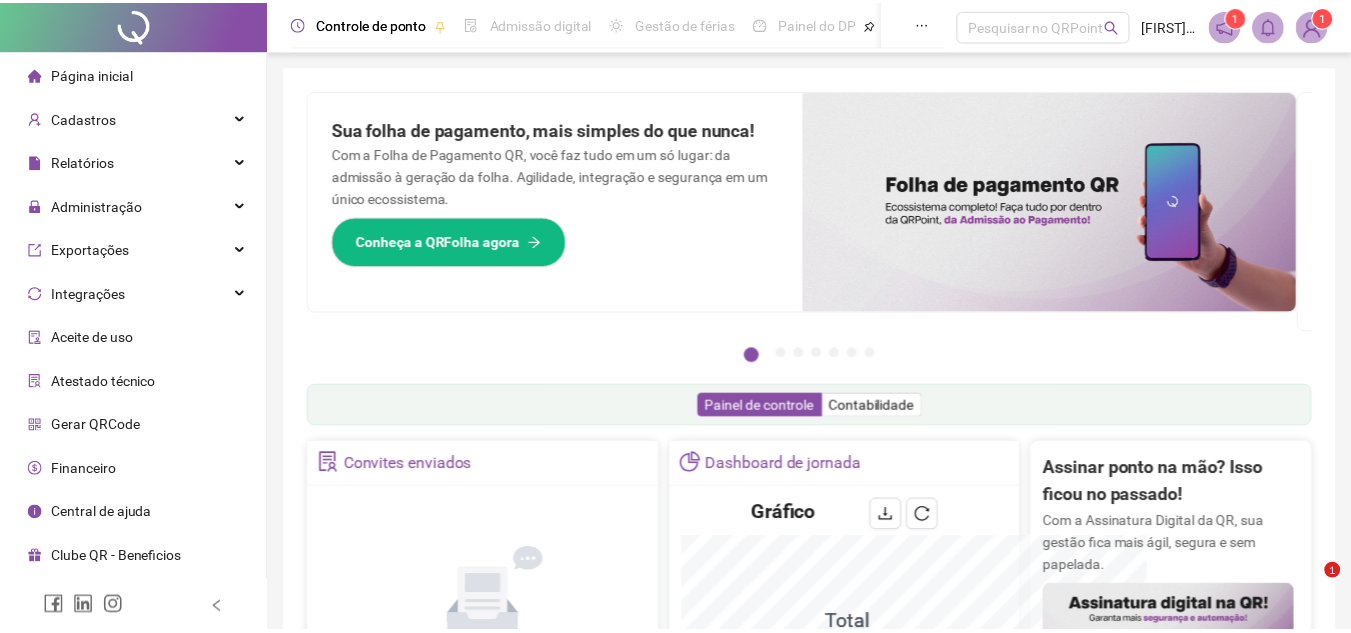 scroll, scrollTop: 0, scrollLeft: 0, axis: both 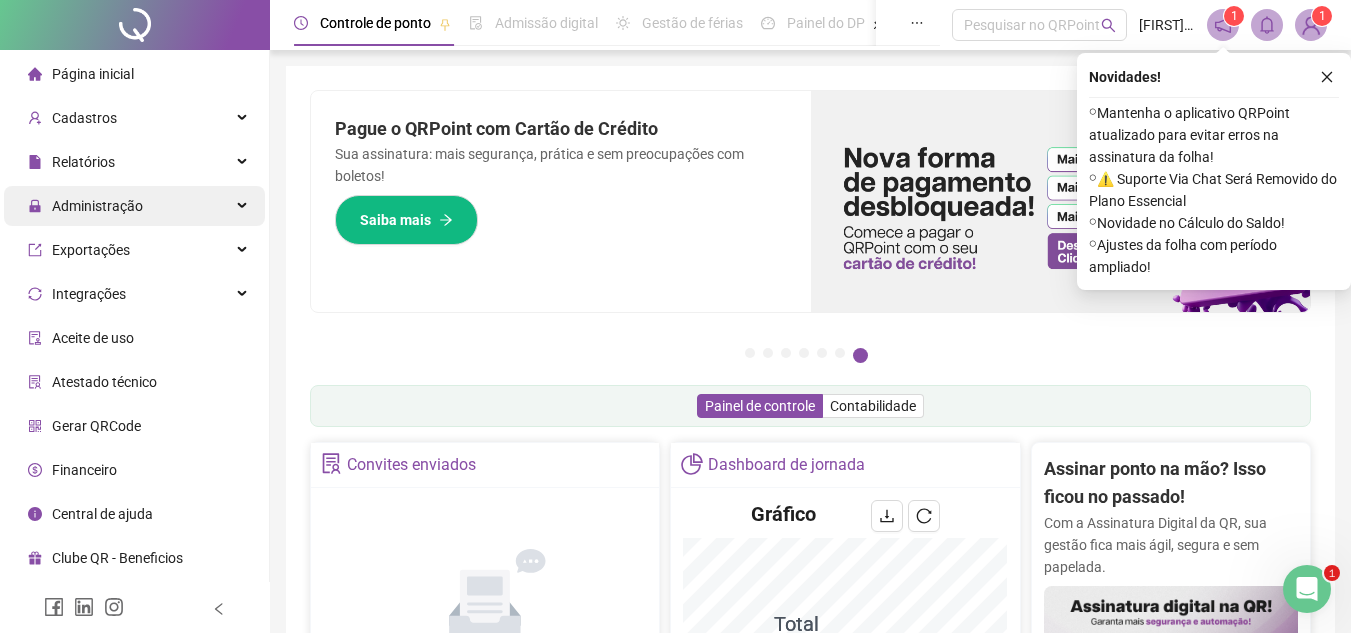 click on "Administração" at bounding box center (85, 206) 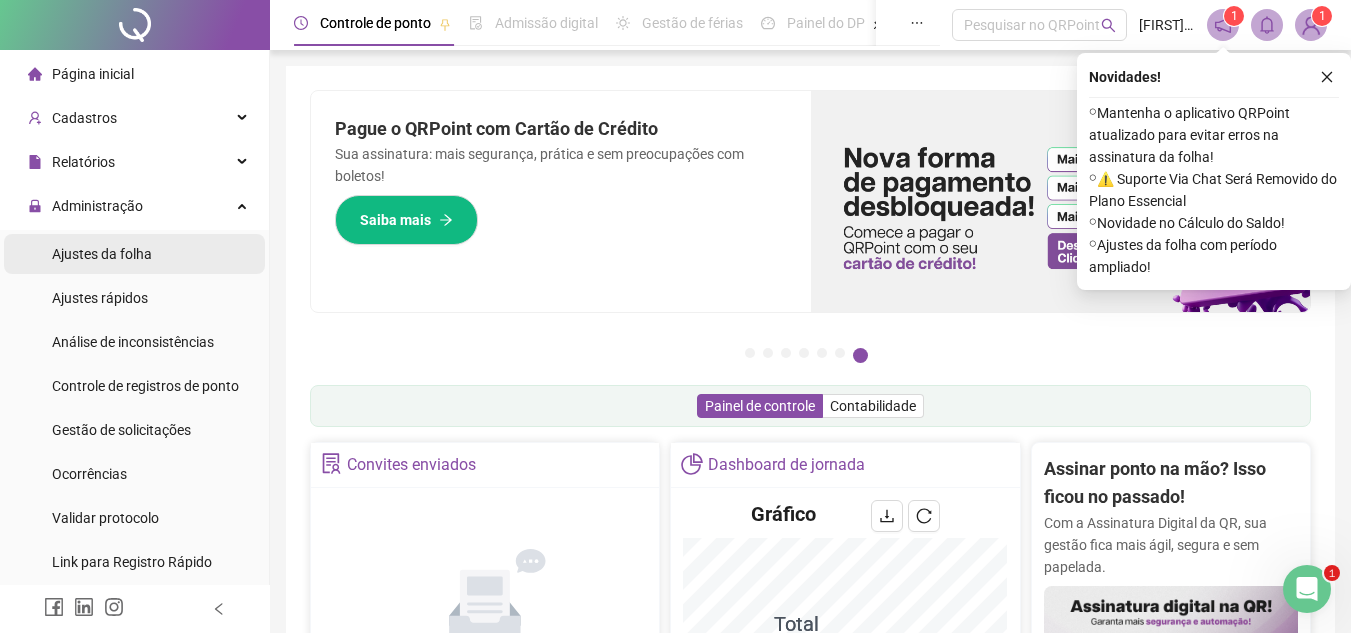 click on "Ajustes da folha" at bounding box center [134, 254] 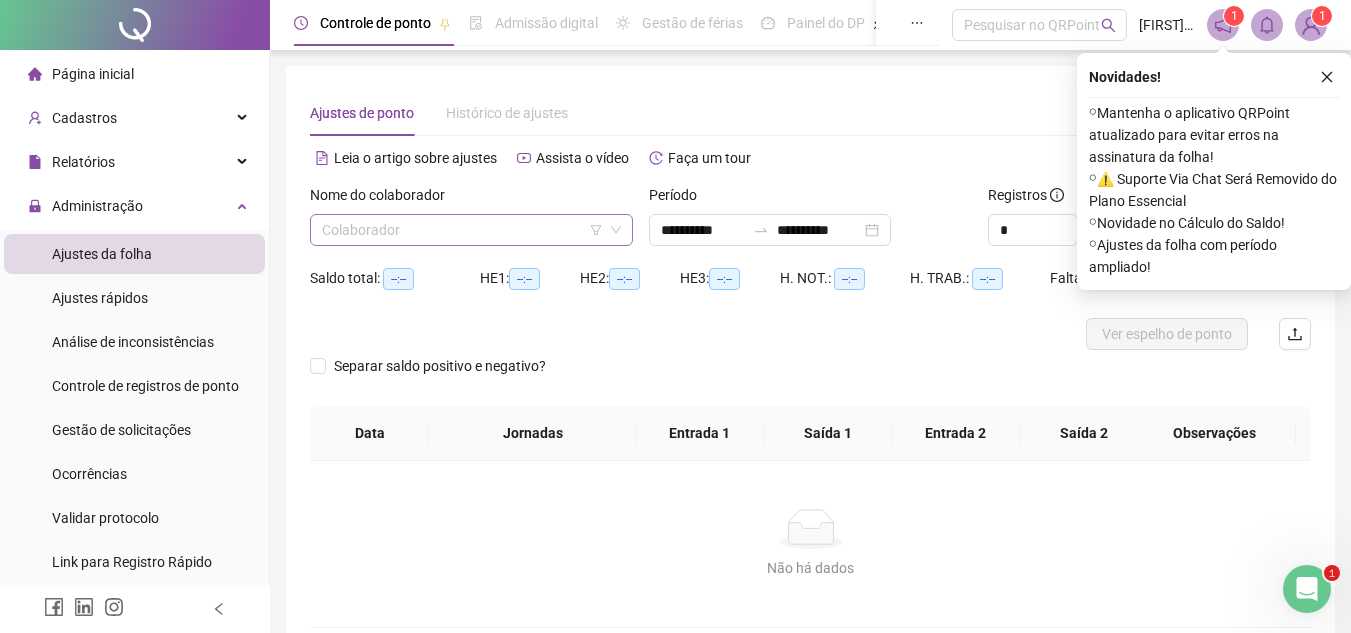 click at bounding box center [462, 230] 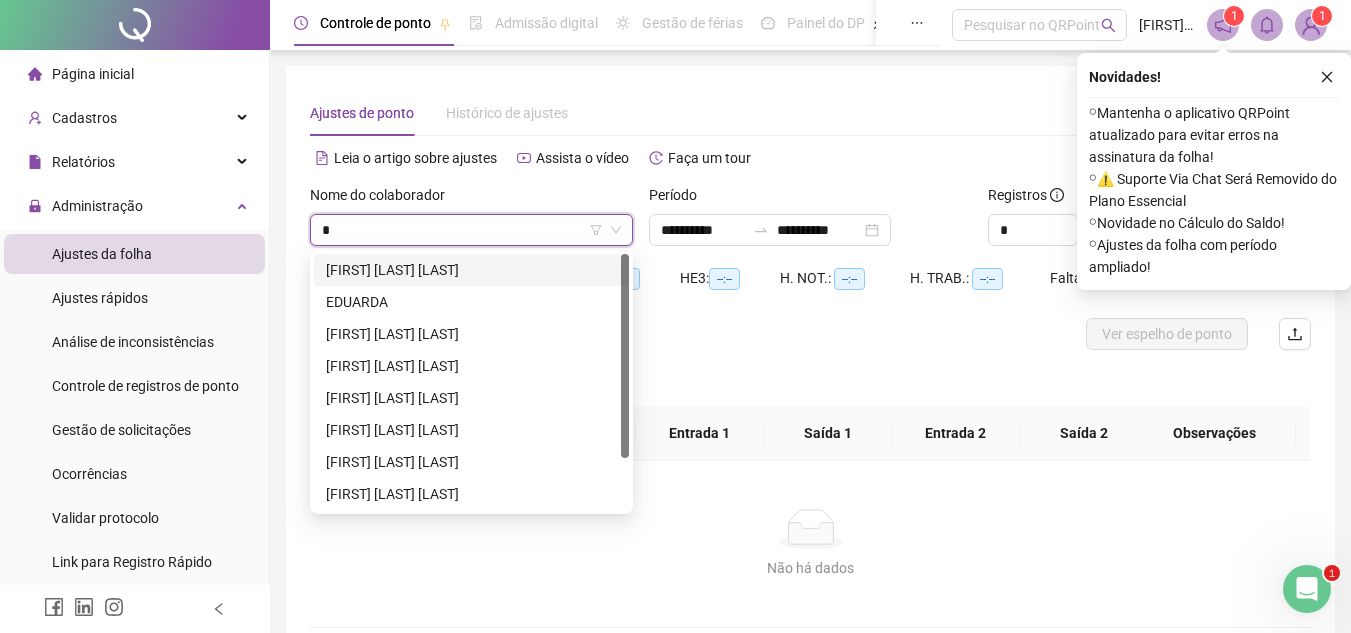type on "**" 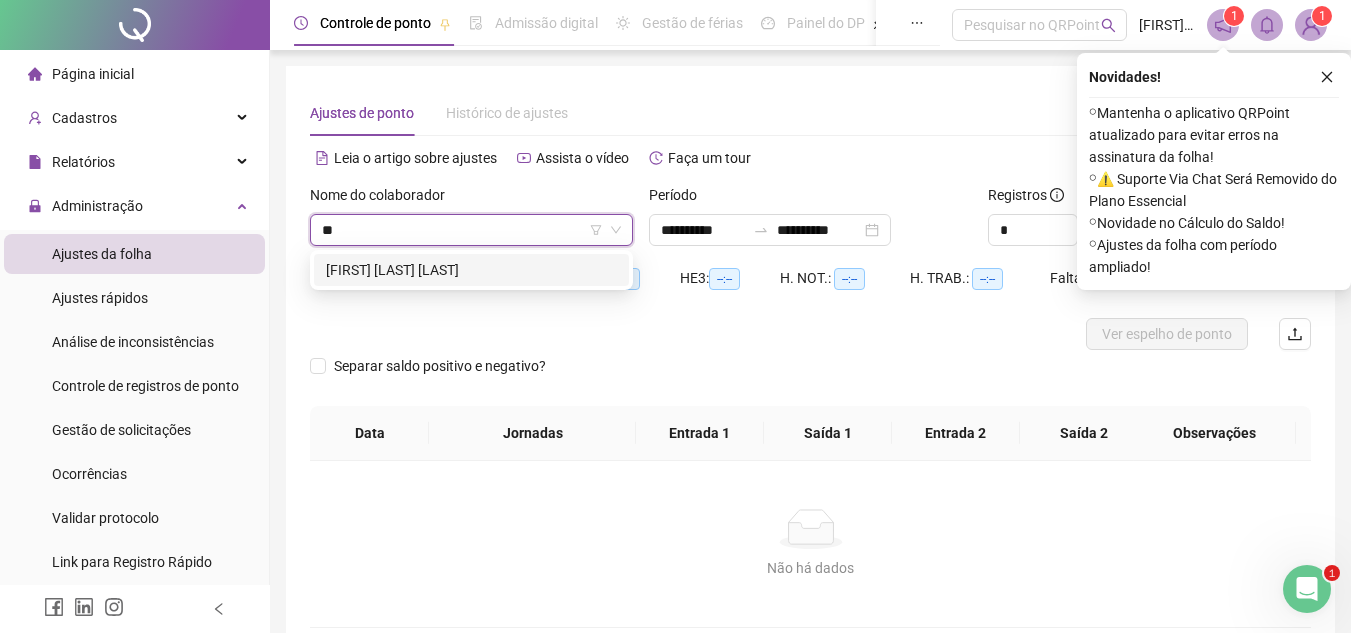 click on "[FIRST] [LAST] [LAST]" at bounding box center (471, 270) 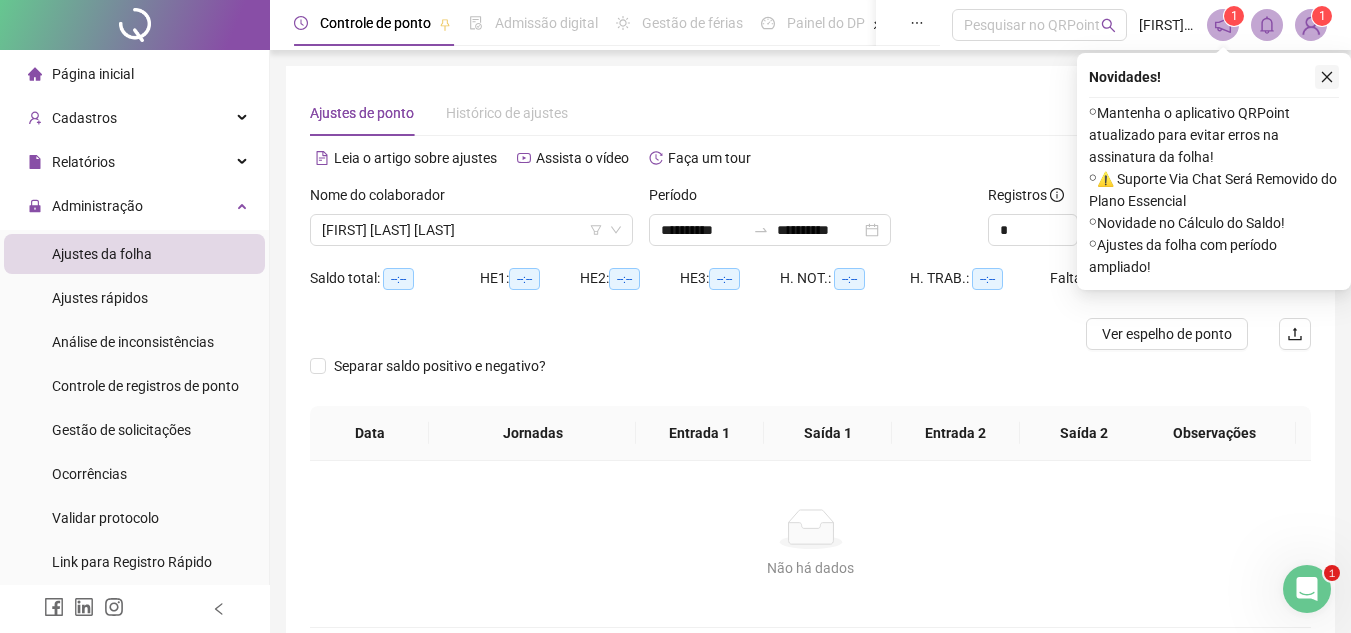 click 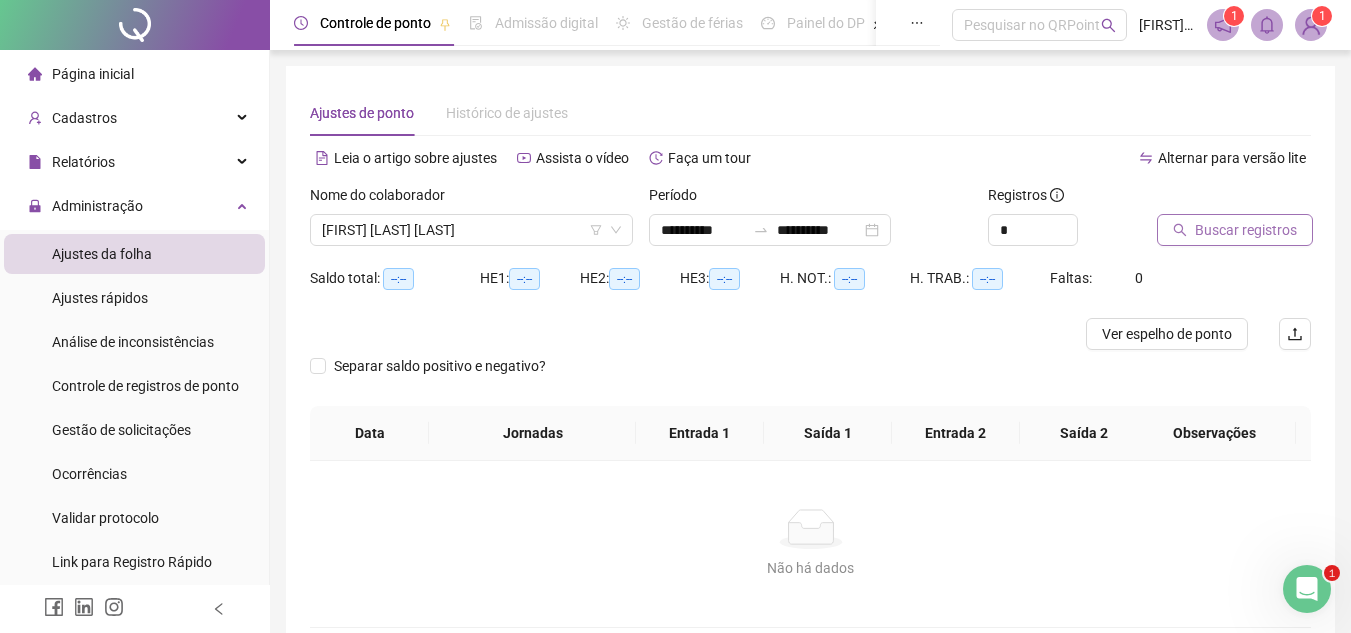 click on "Buscar registros" at bounding box center (1235, 230) 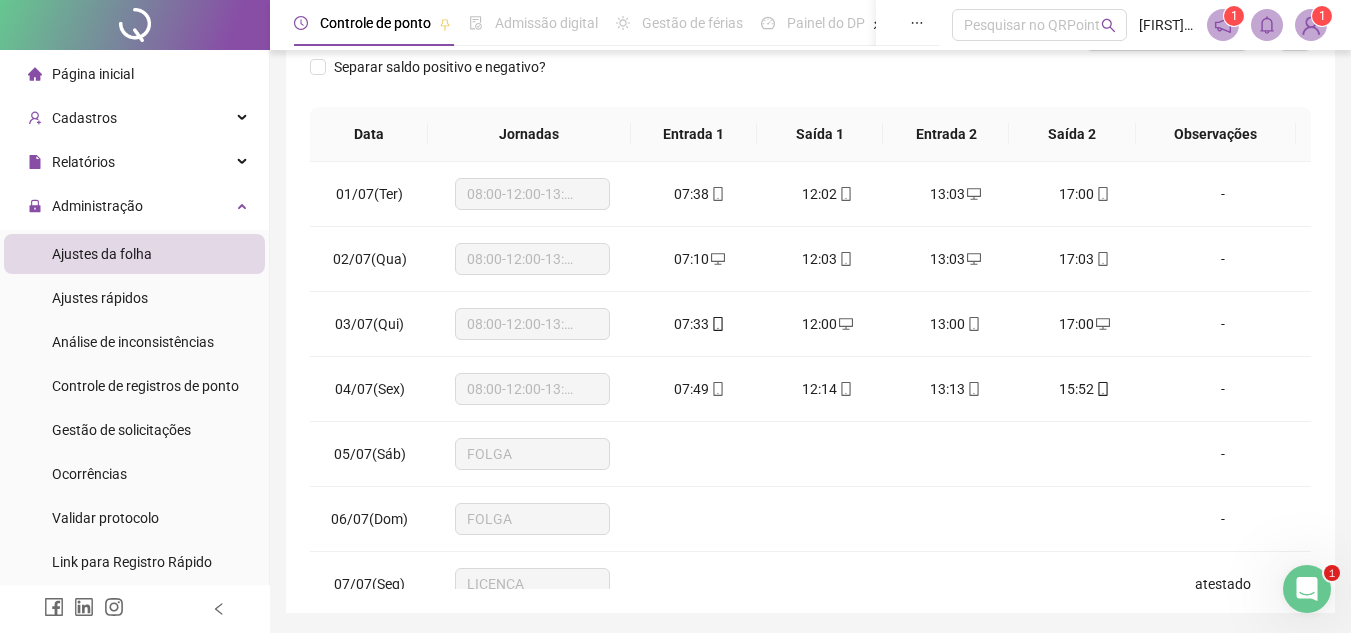 scroll, scrollTop: 300, scrollLeft: 0, axis: vertical 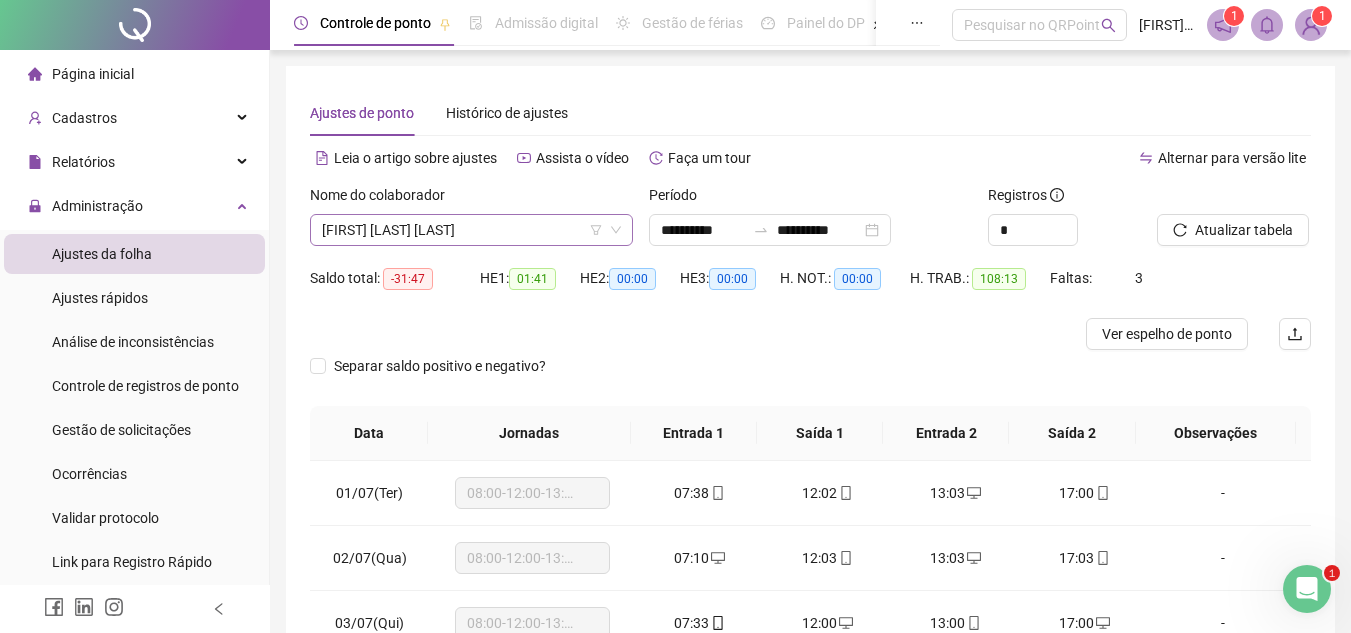 click on "[FIRST] [LAST] [LAST]" at bounding box center (471, 230) 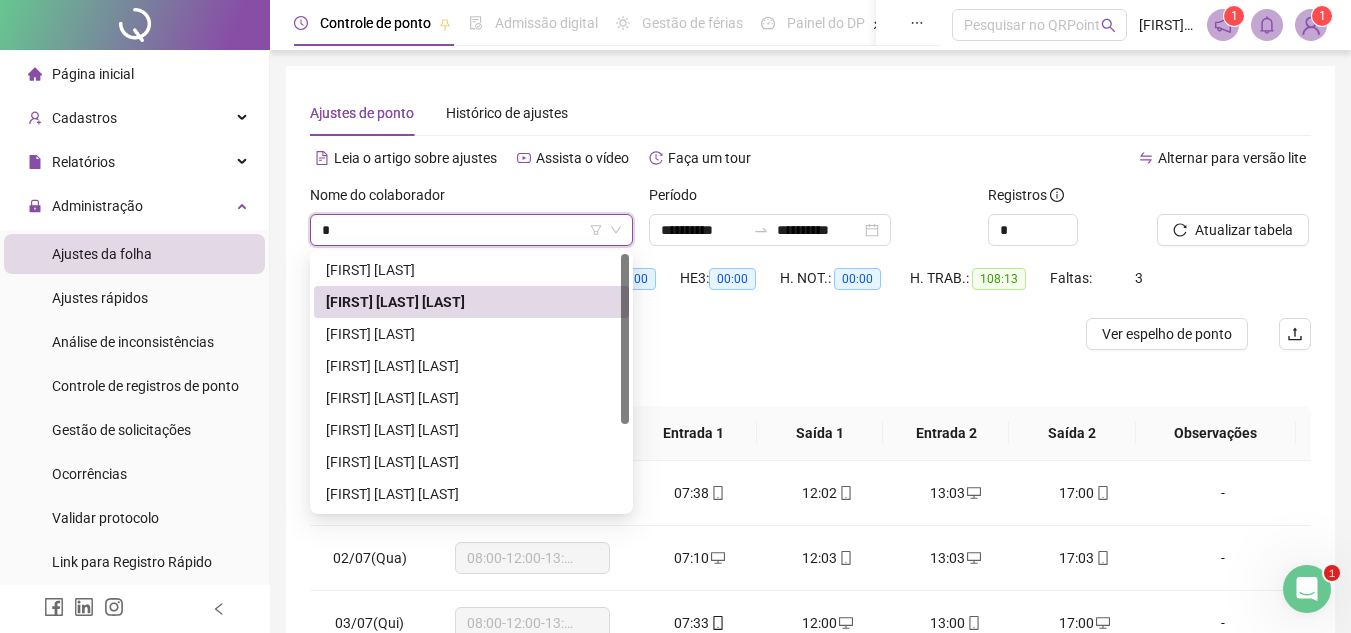 type on "**" 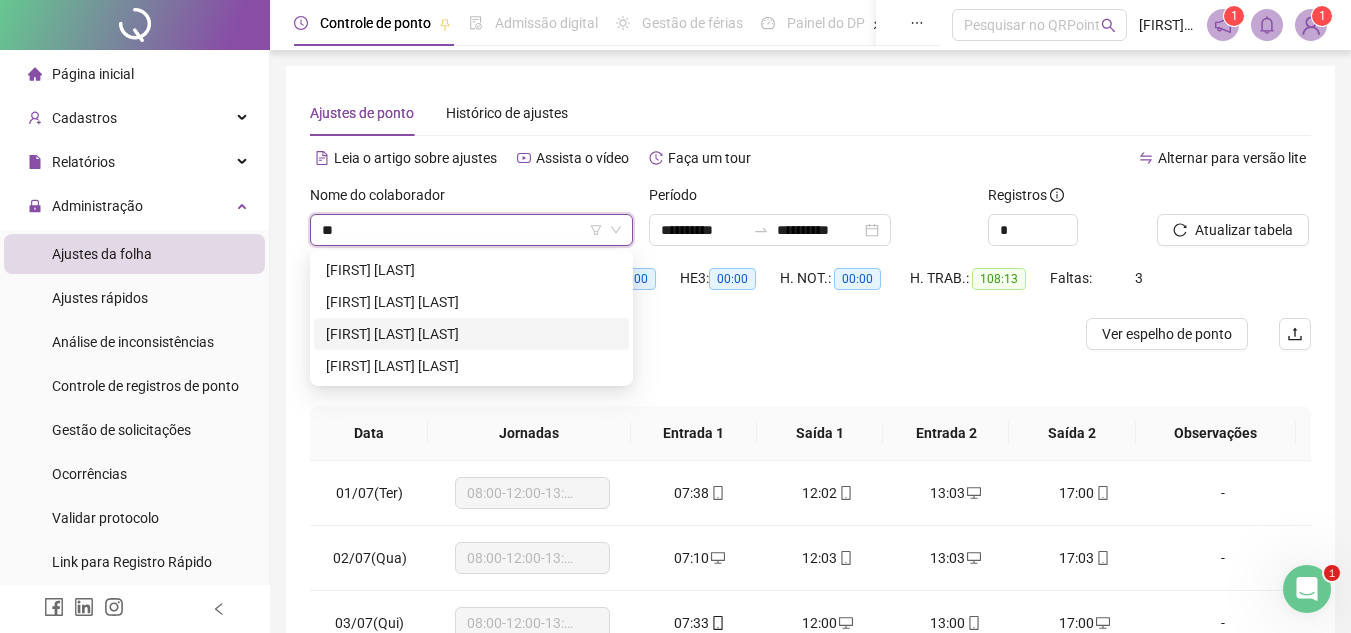 click on "[FIRST] [LAST] [LAST]" at bounding box center (471, 334) 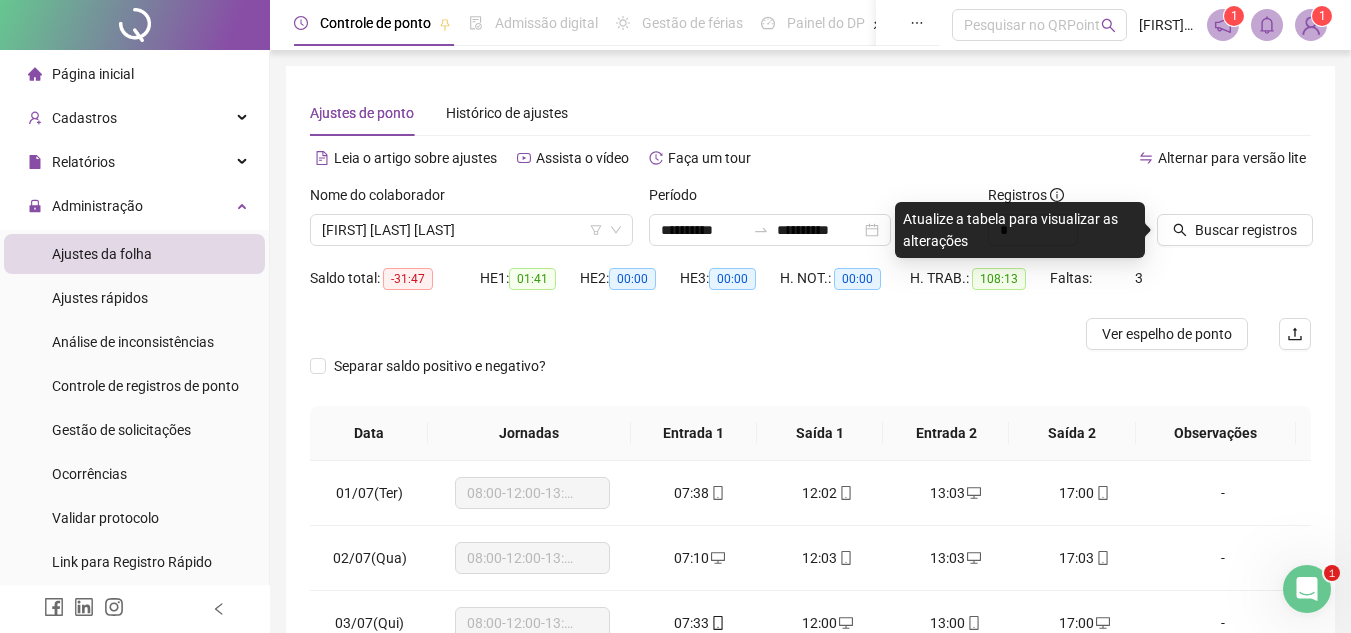 click on "Buscar registros" at bounding box center (1246, 230) 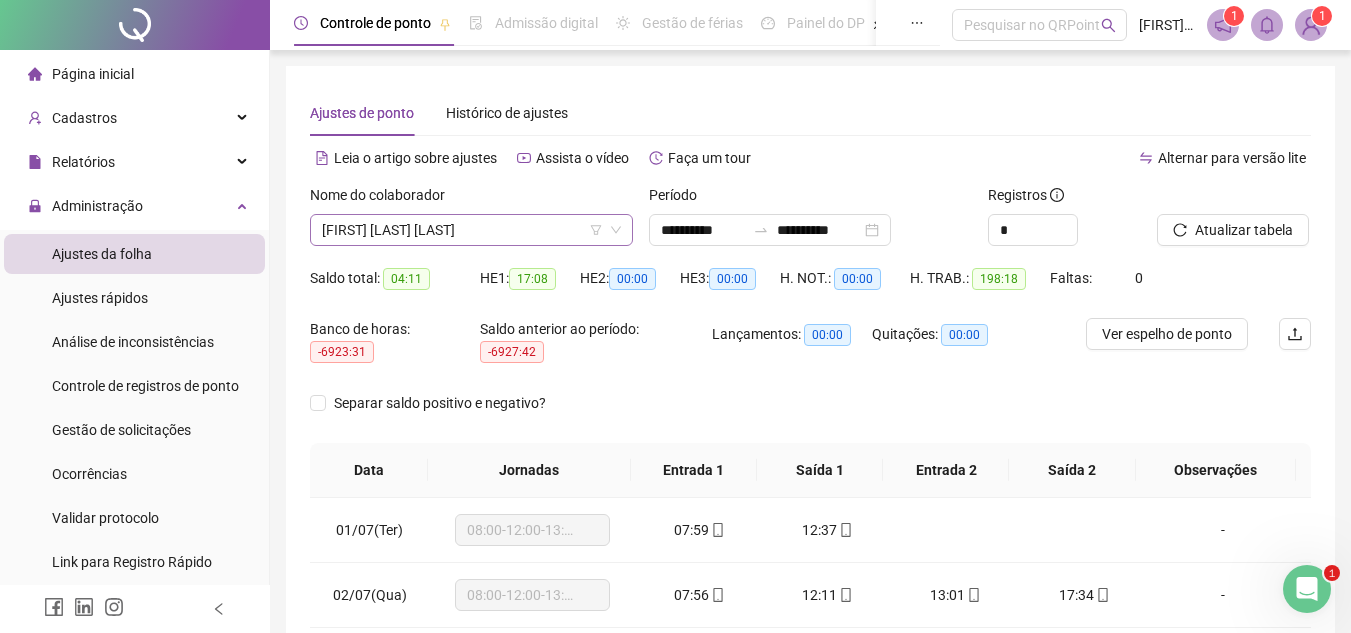 click on "[FIRST] [LAST] [LAST]" at bounding box center (471, 230) 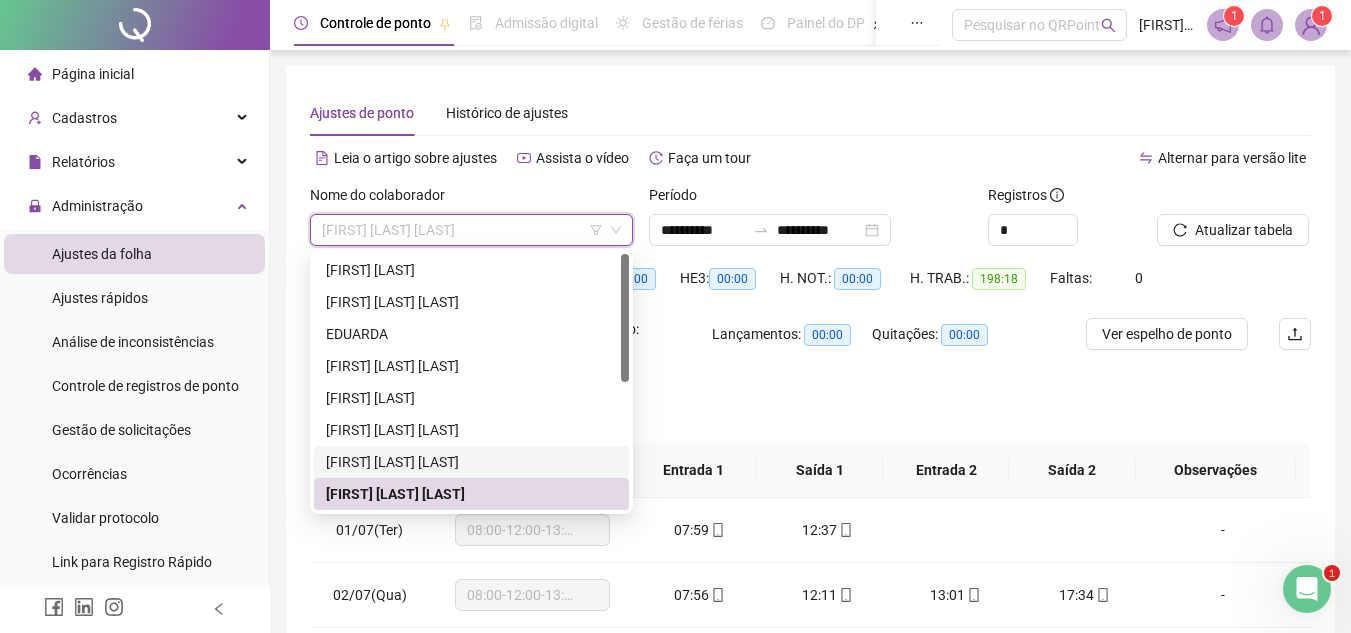 drag, startPoint x: 450, startPoint y: 464, endPoint x: 1135, endPoint y: 254, distance: 716.46704 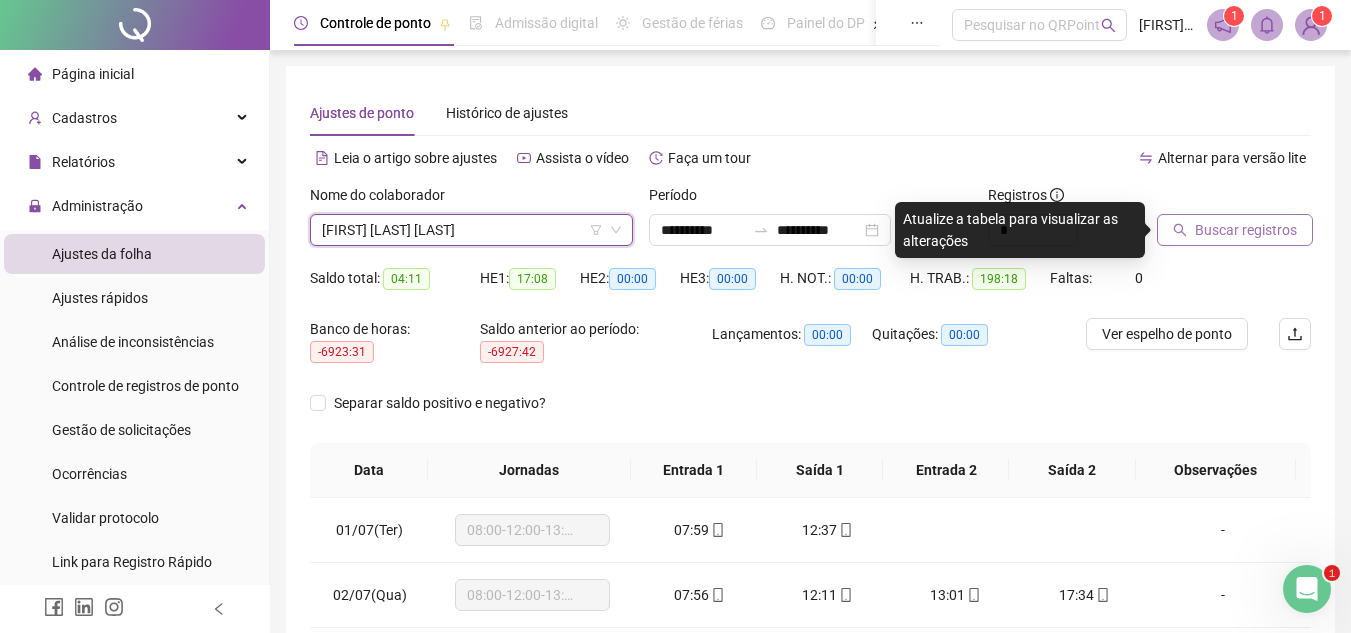 click on "Buscar registros" at bounding box center [1246, 230] 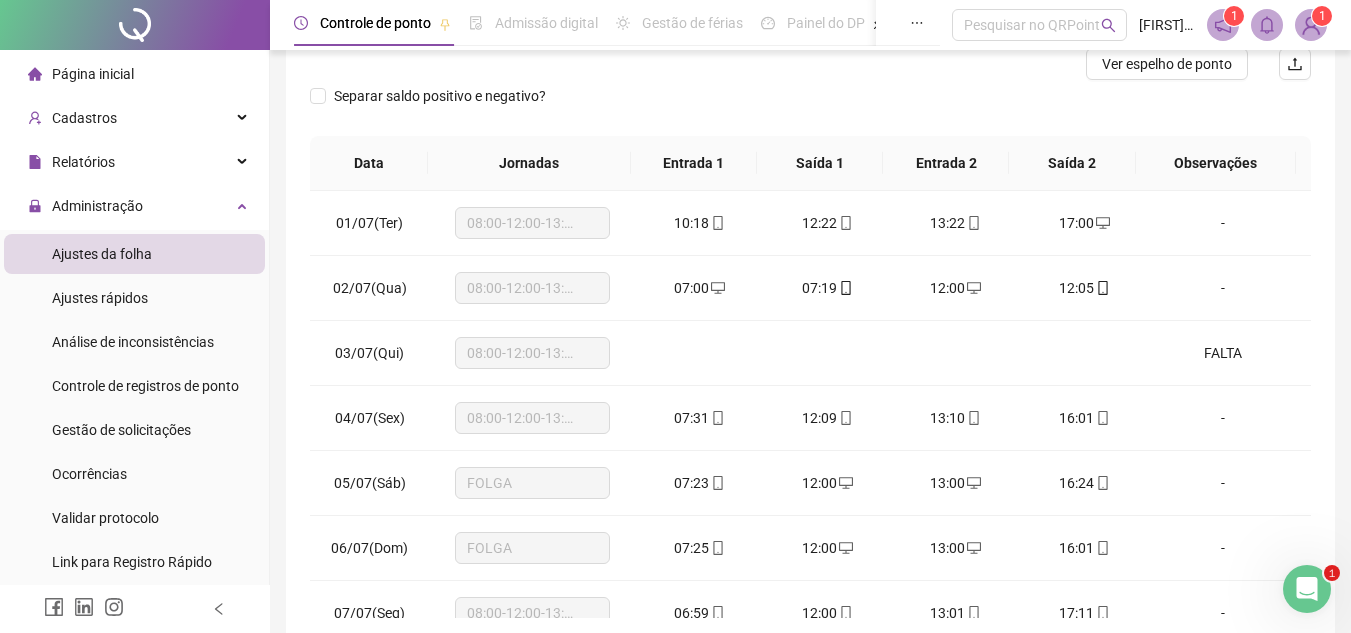 scroll, scrollTop: 300, scrollLeft: 0, axis: vertical 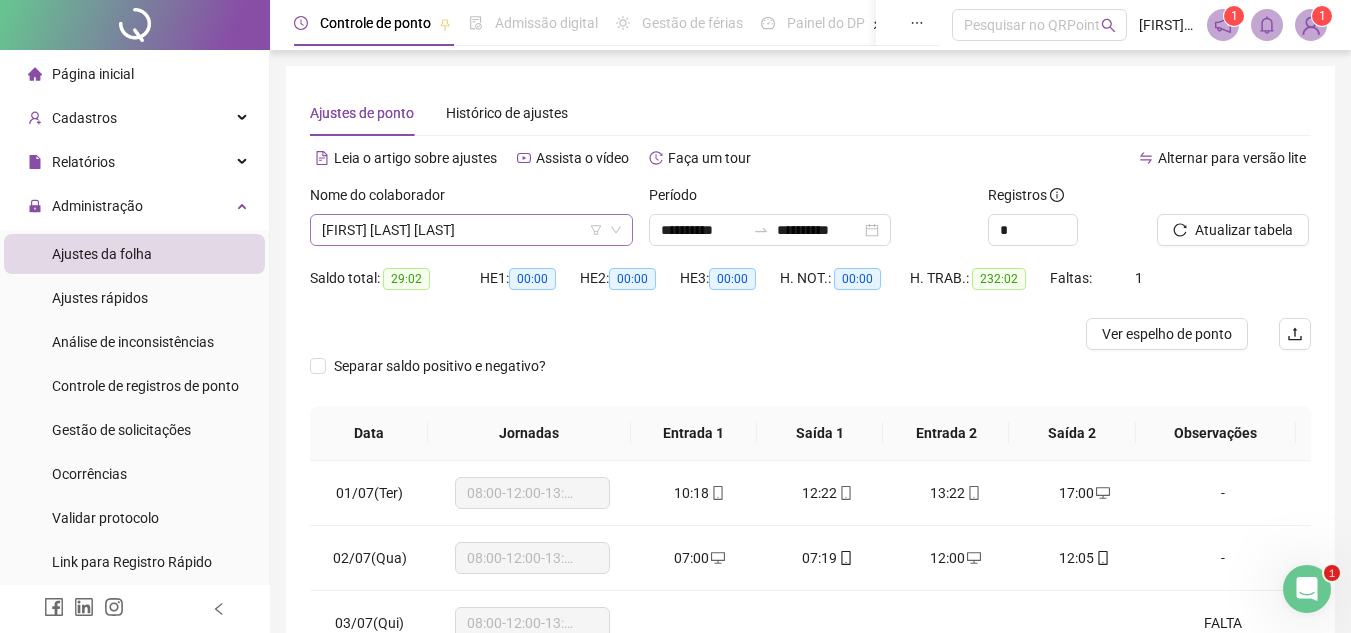 click on "[FIRST] [LAST] [LAST]" at bounding box center [471, 230] 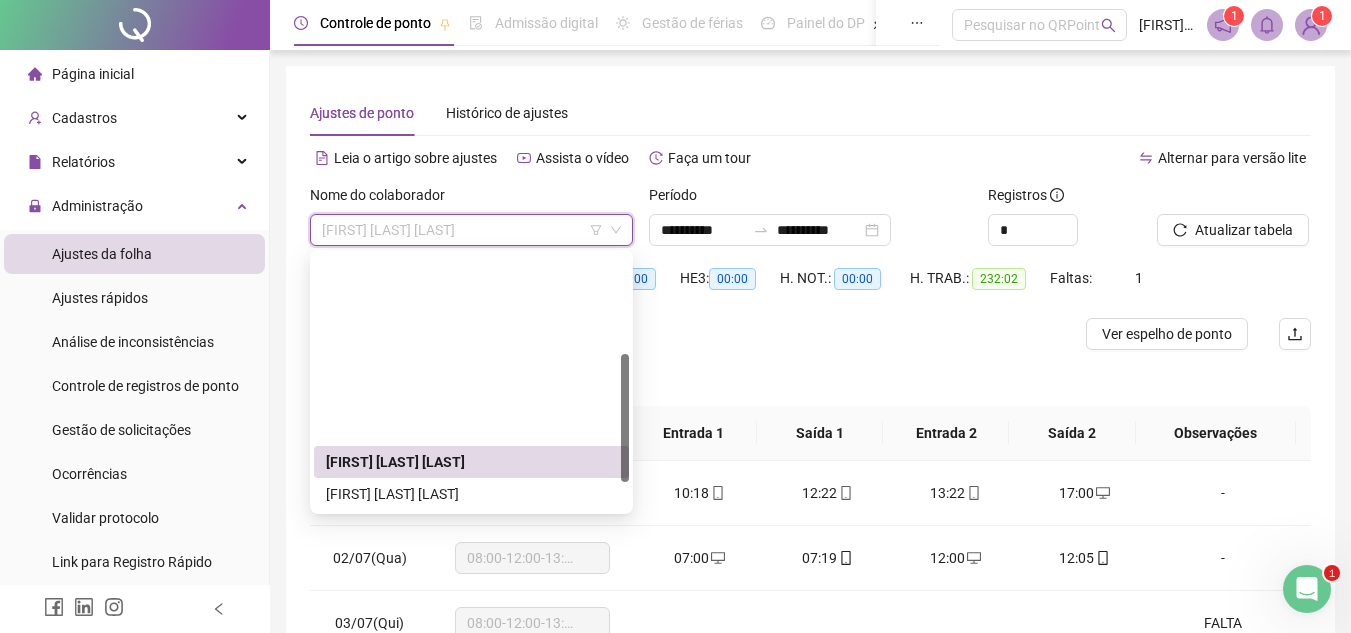 scroll, scrollTop: 256, scrollLeft: 0, axis: vertical 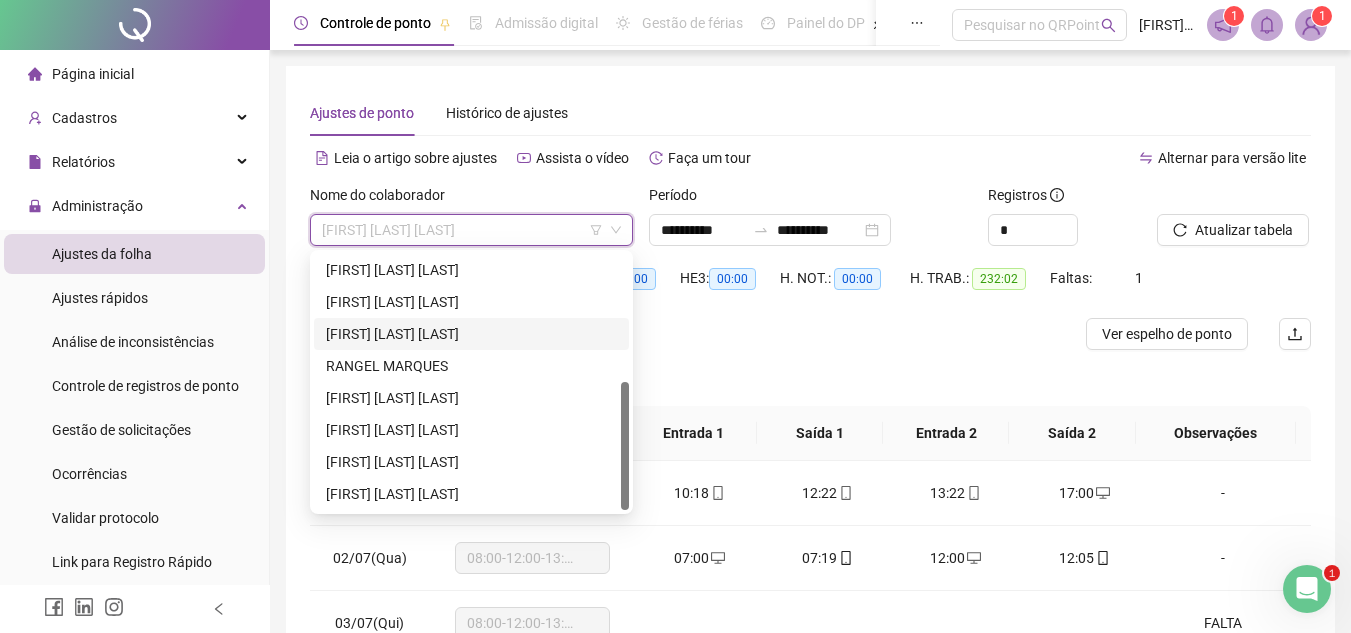 click on "[FIRST] [LAST] [LAST]" at bounding box center [471, 334] 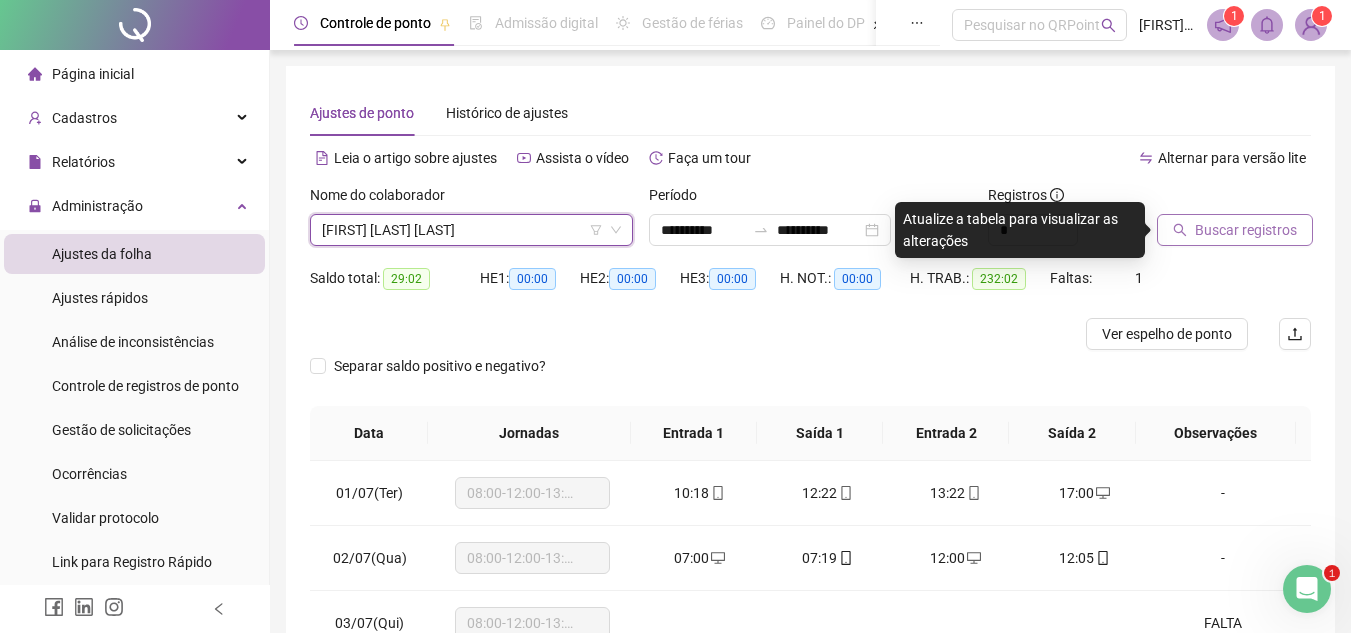 click on "Buscar registros" at bounding box center (1235, 230) 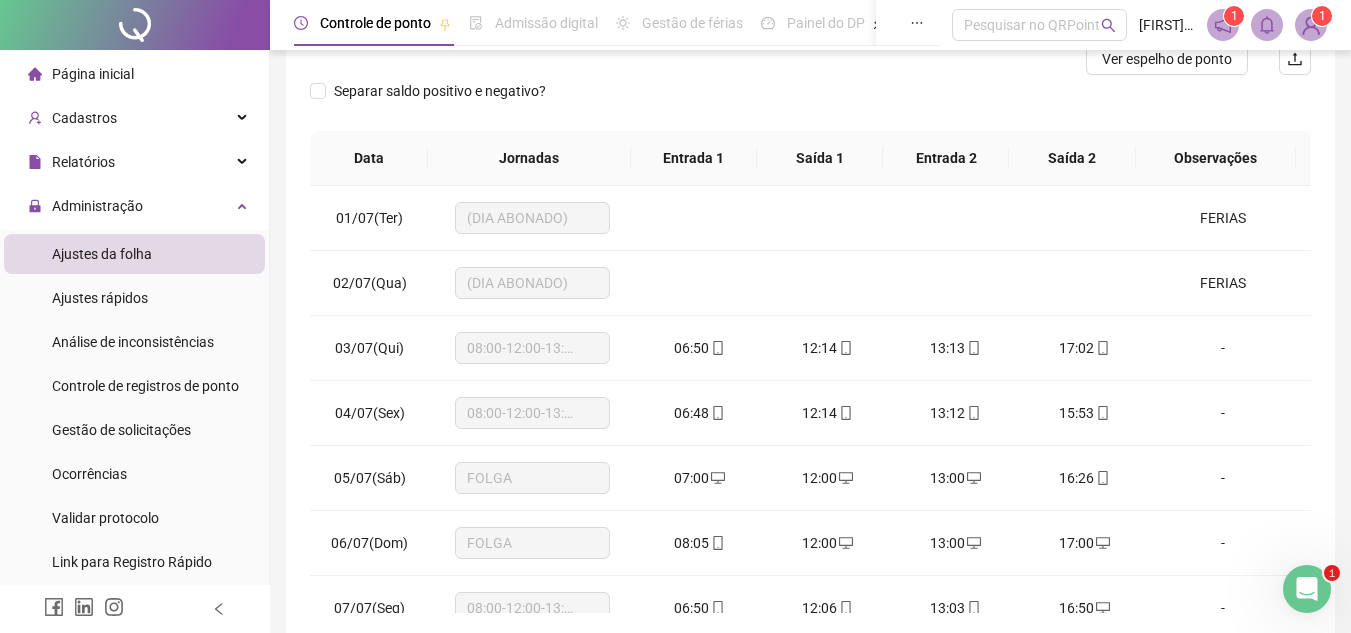 scroll, scrollTop: 300, scrollLeft: 0, axis: vertical 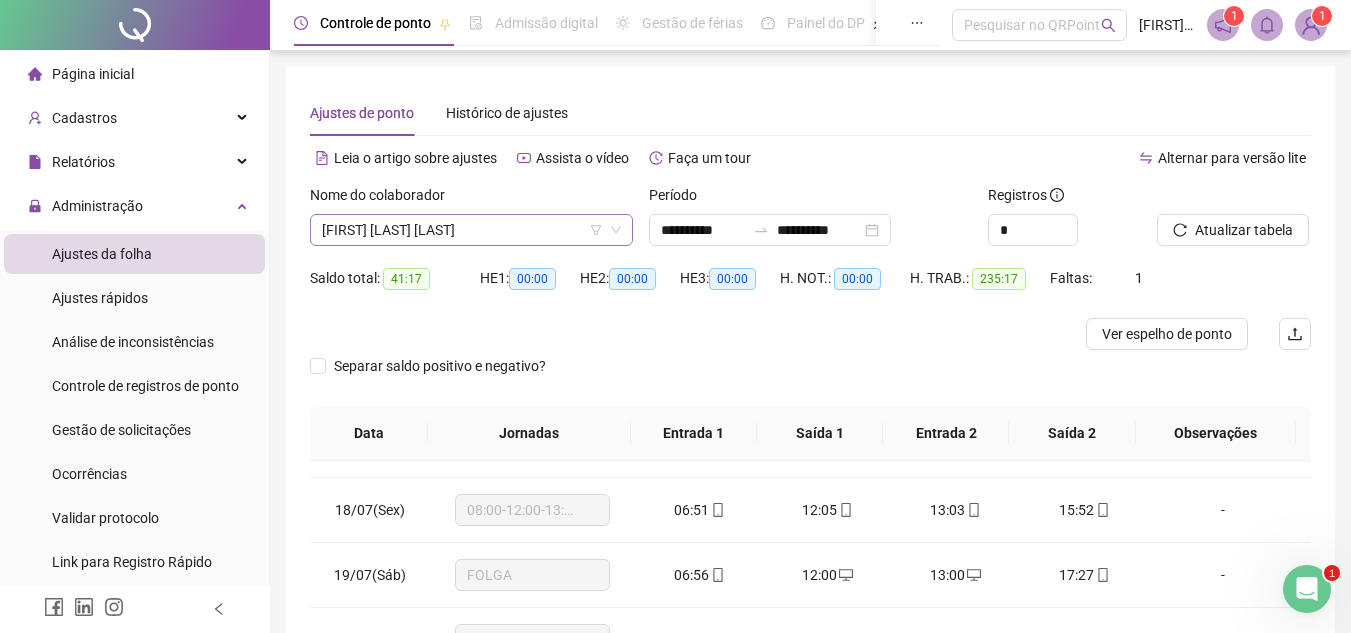 click on "[FIRST] [LAST] [LAST]" at bounding box center [471, 230] 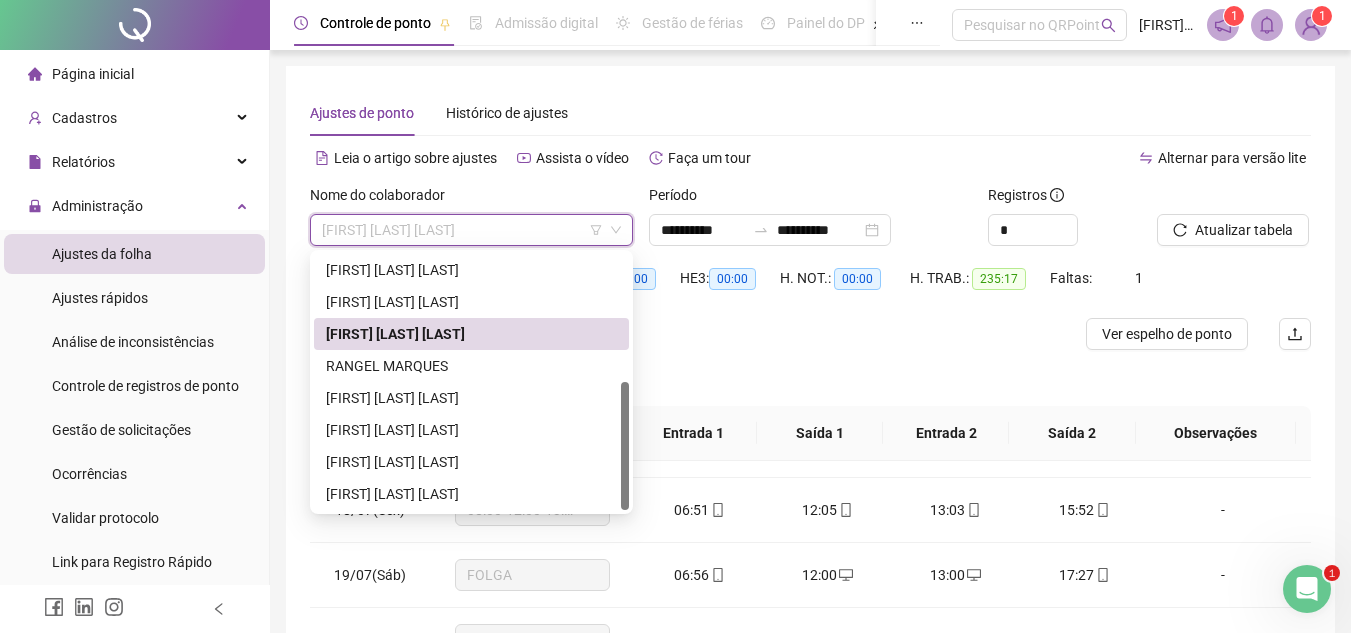 type on "*" 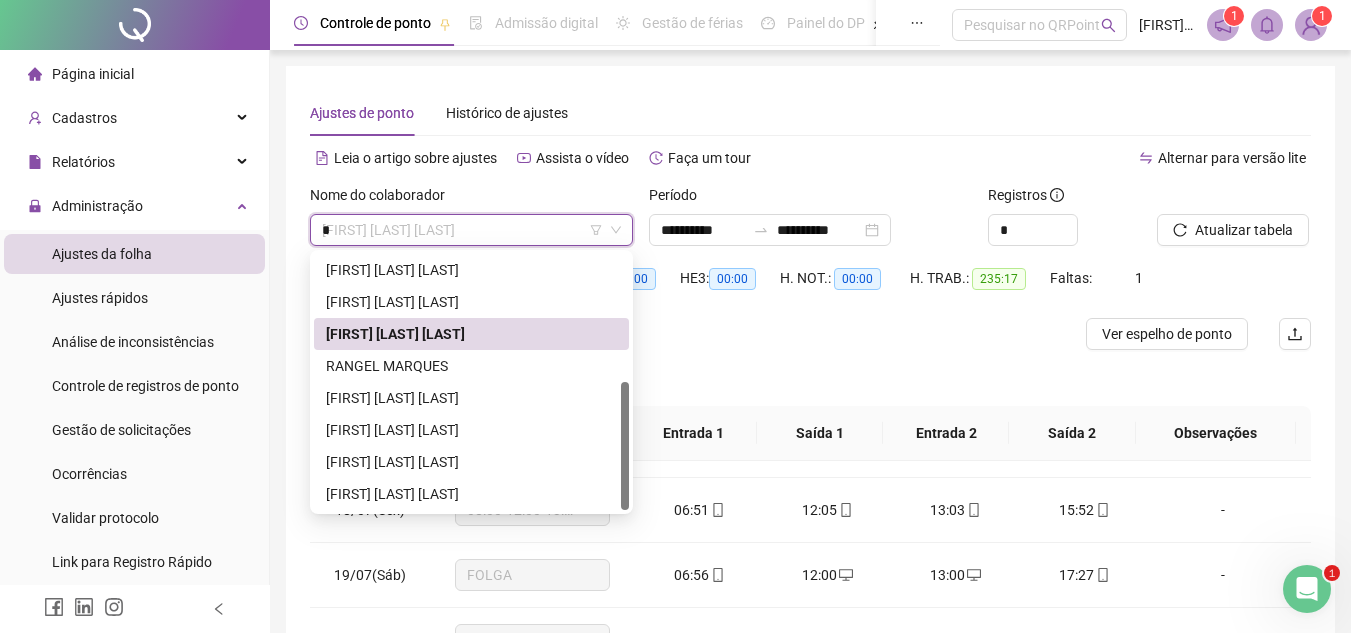scroll, scrollTop: 0, scrollLeft: 0, axis: both 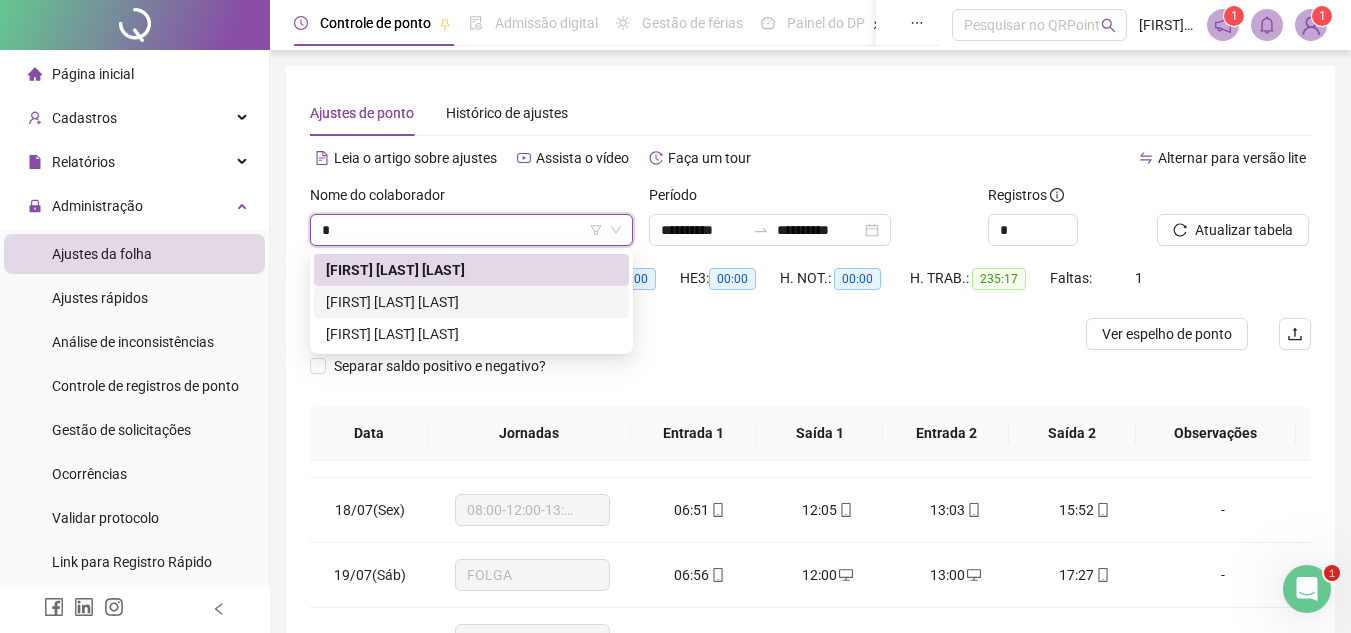 click on "[FIRST] [LAST] [LAST]" at bounding box center [471, 302] 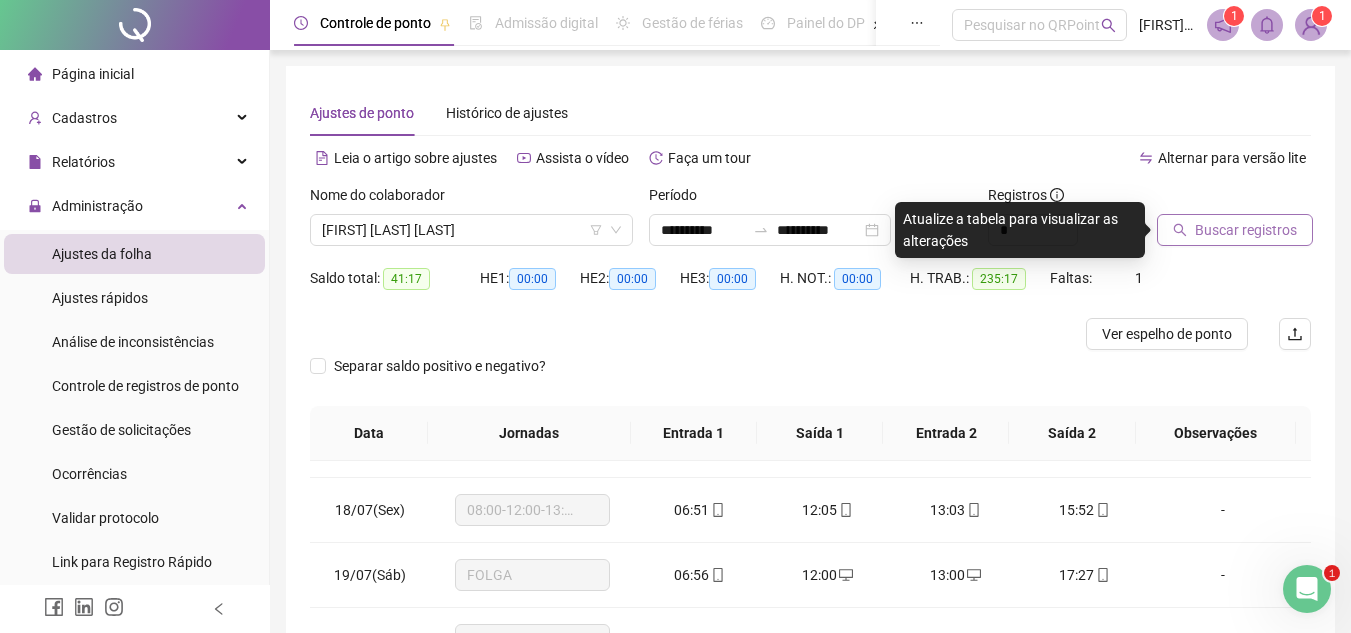 click 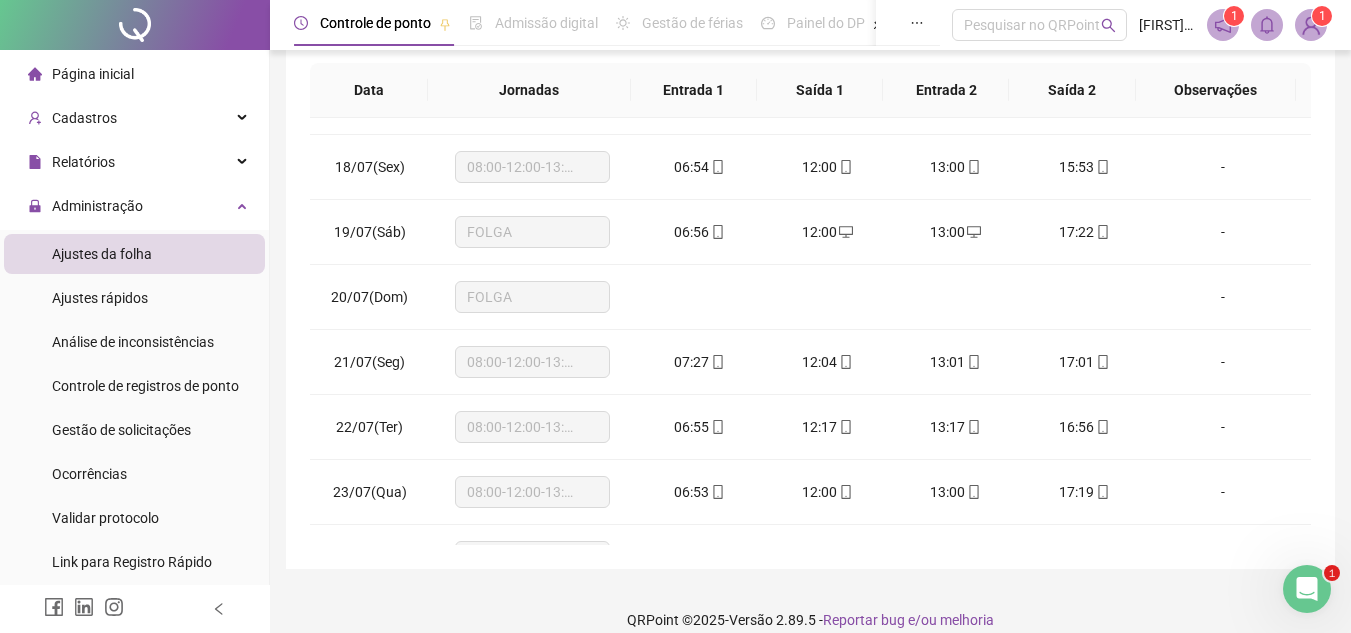 scroll, scrollTop: 365, scrollLeft: 0, axis: vertical 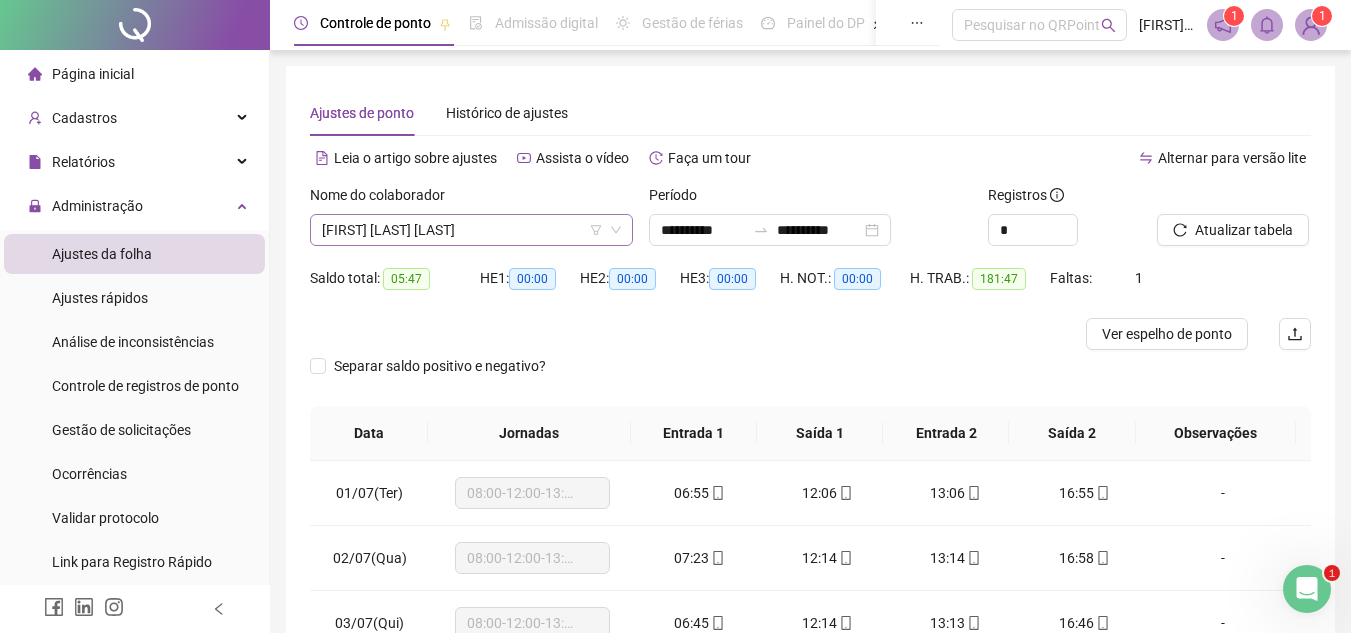 click on "[FIRST] [LAST] [LAST]" at bounding box center [471, 230] 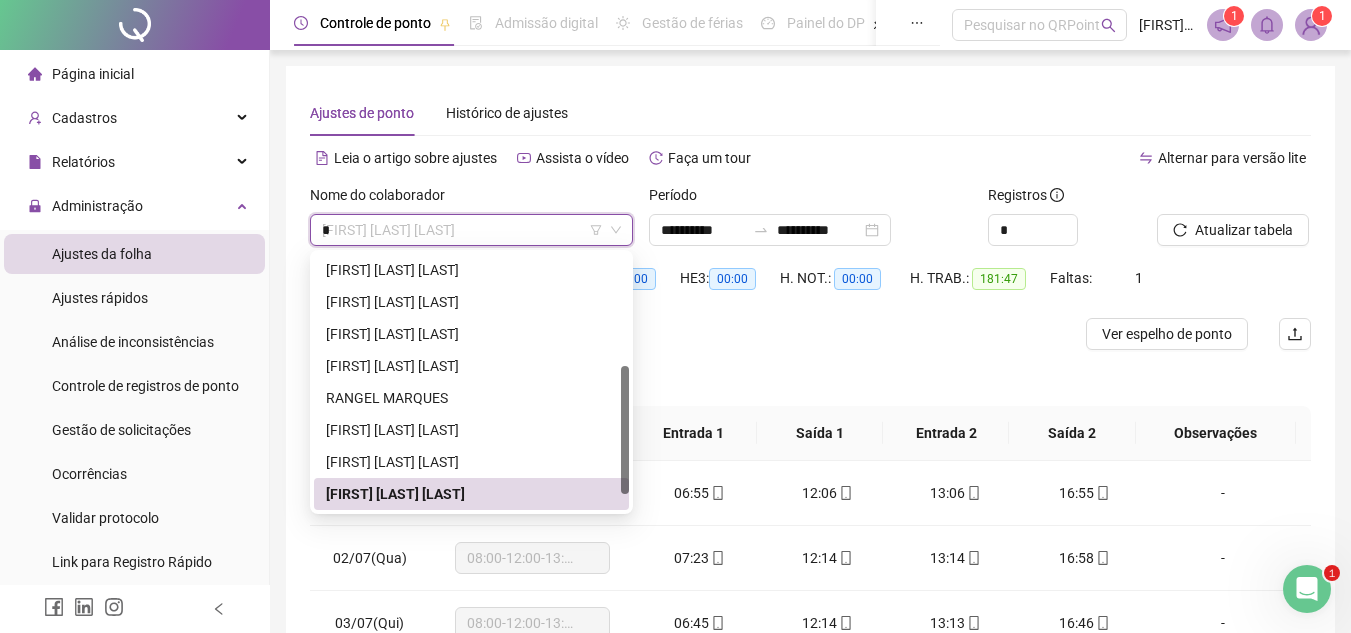 scroll, scrollTop: 128, scrollLeft: 0, axis: vertical 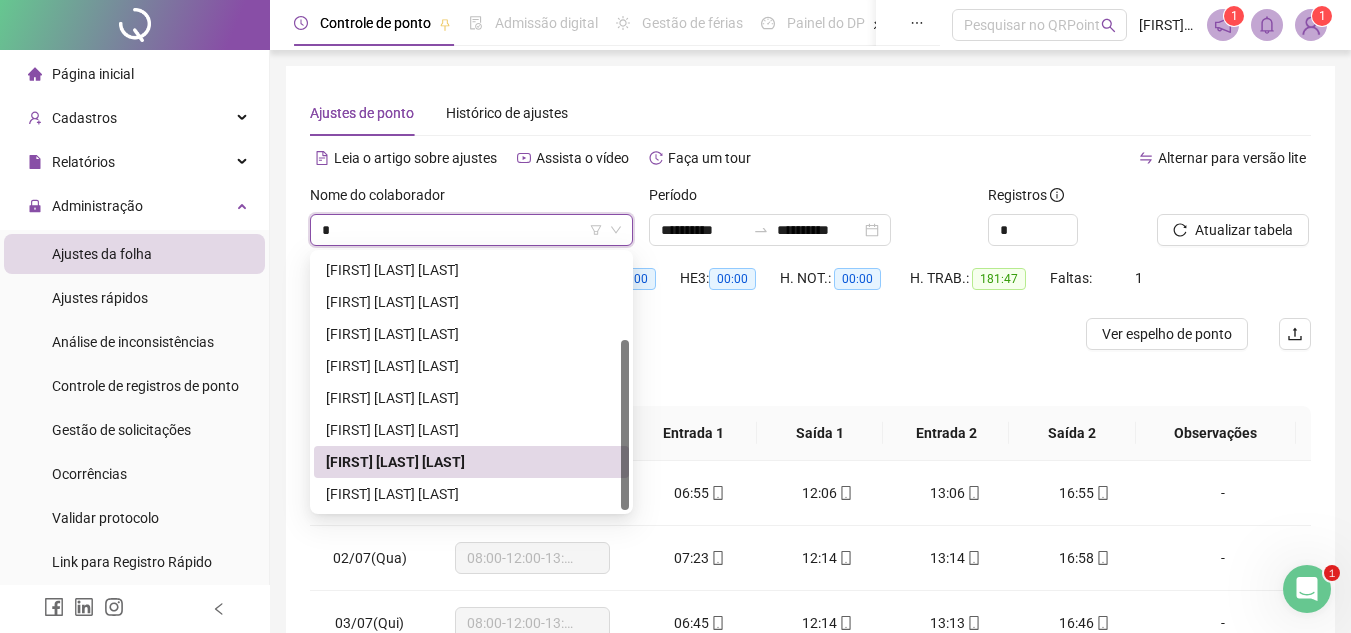 type on "**" 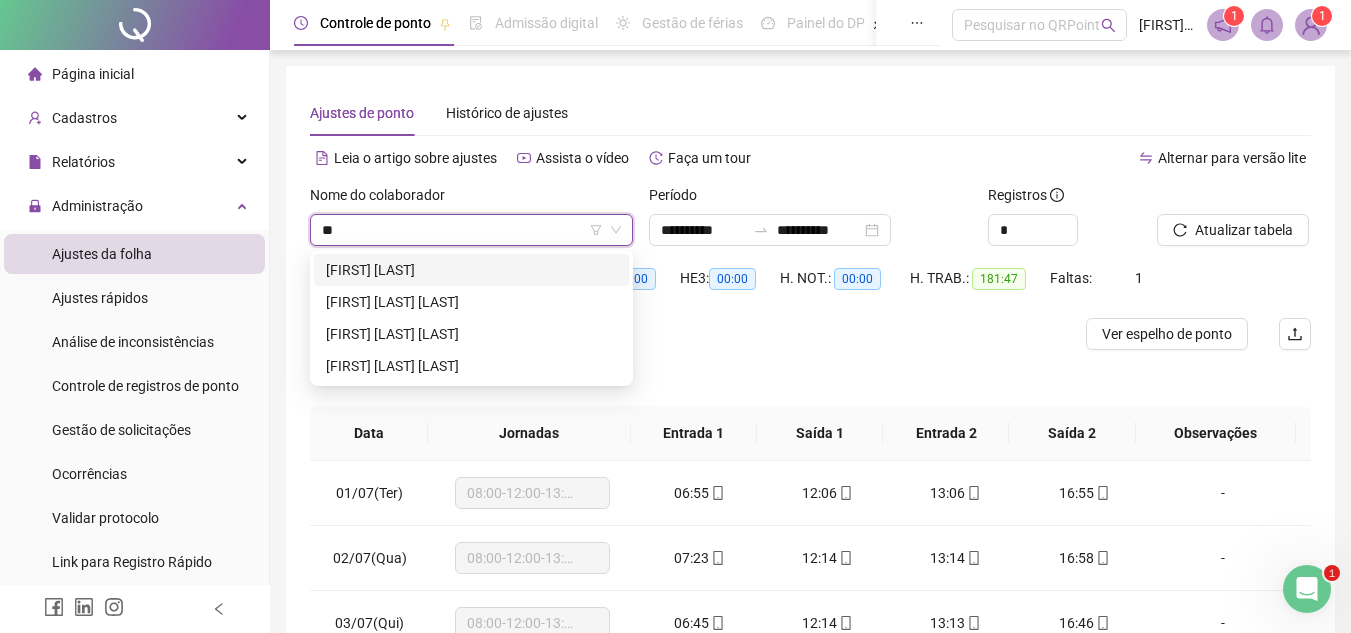 scroll, scrollTop: 0, scrollLeft: 0, axis: both 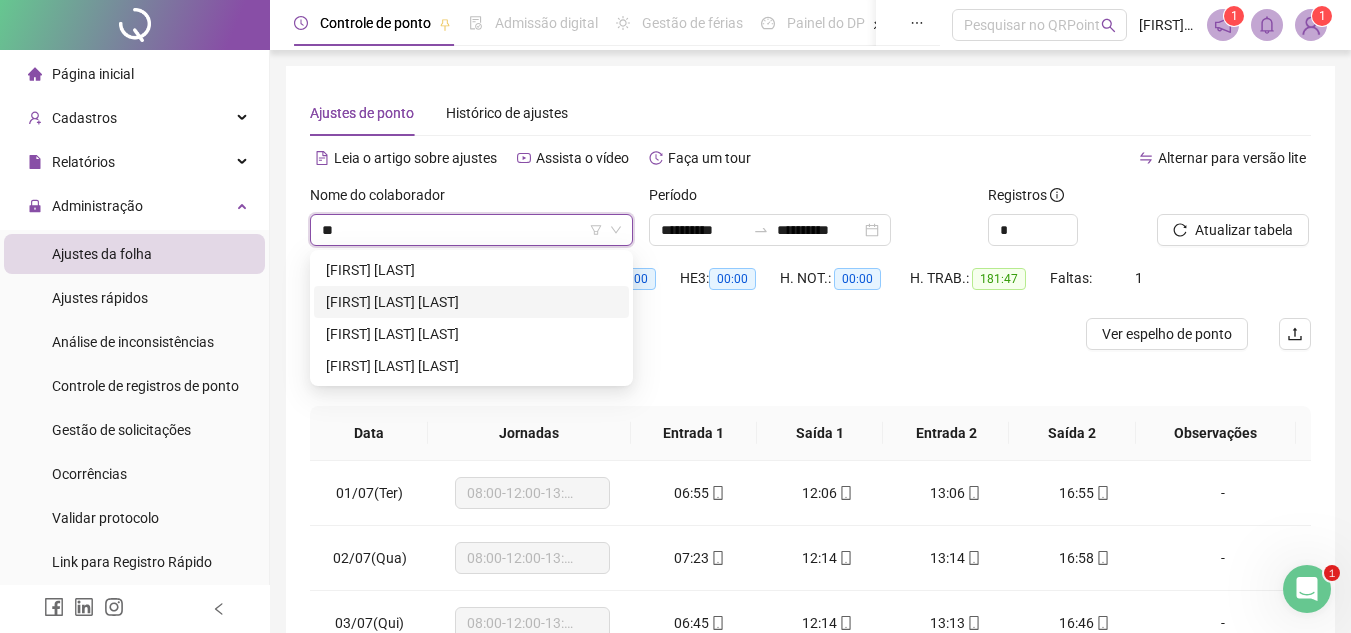 click on "[FIRST] [LAST] [LAST]" at bounding box center (471, 302) 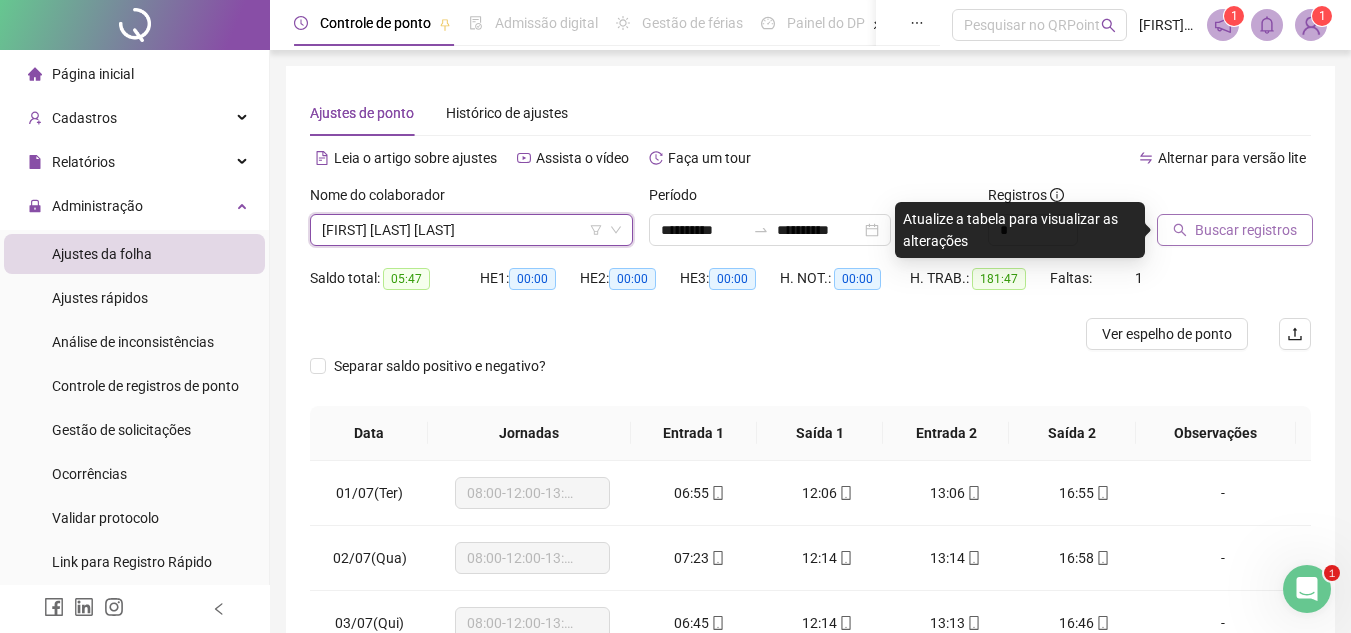 click on "Buscar registros" at bounding box center (1246, 230) 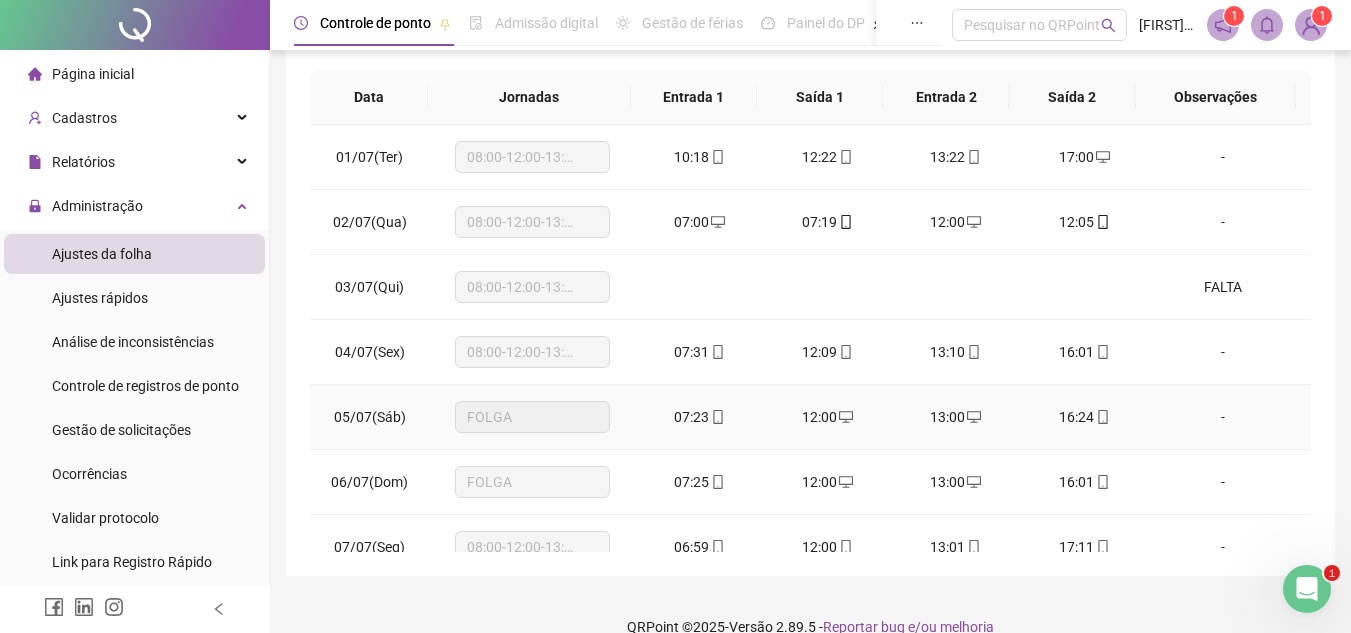 scroll, scrollTop: 365, scrollLeft: 0, axis: vertical 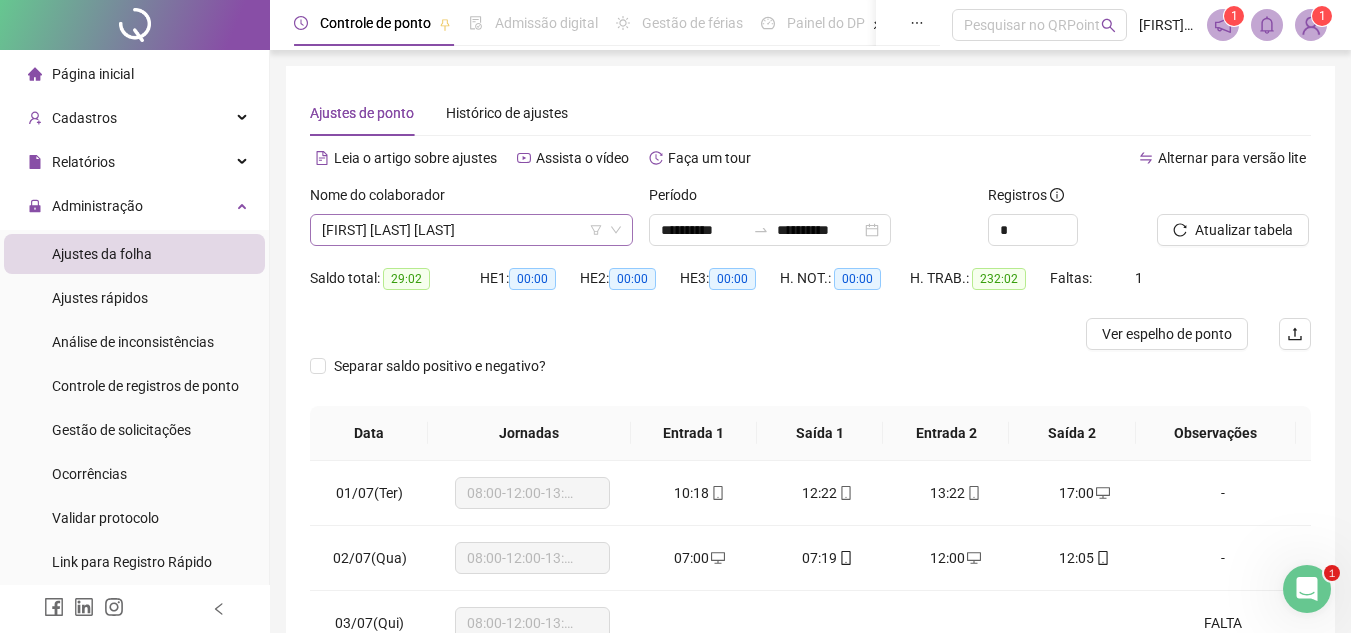 click on "[FIRST] [LAST] [LAST]" at bounding box center (471, 230) 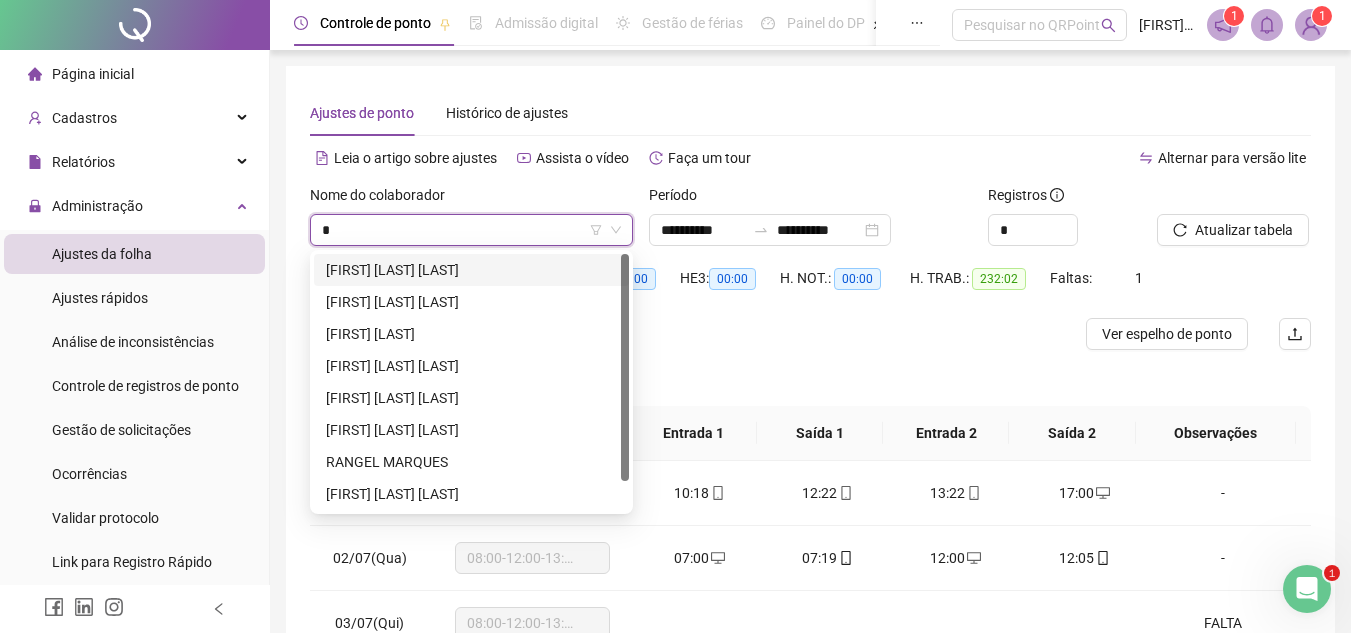 type on "**" 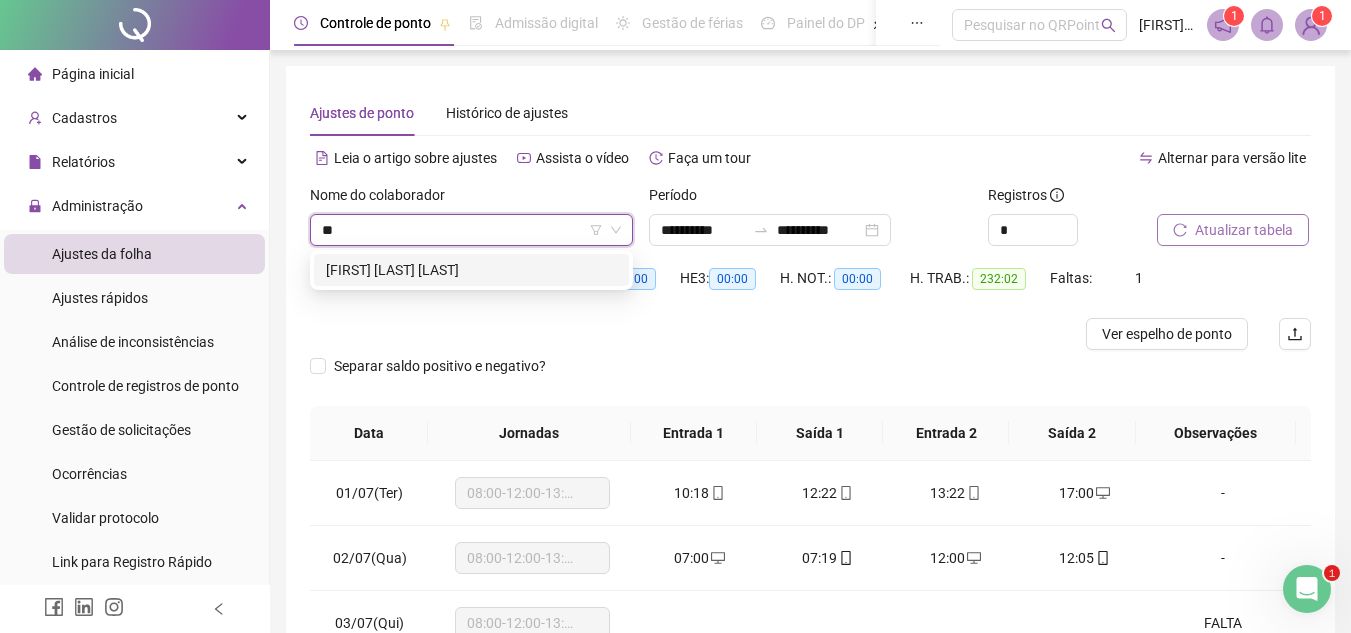 drag, startPoint x: 476, startPoint y: 276, endPoint x: 1239, endPoint y: 216, distance: 765.35547 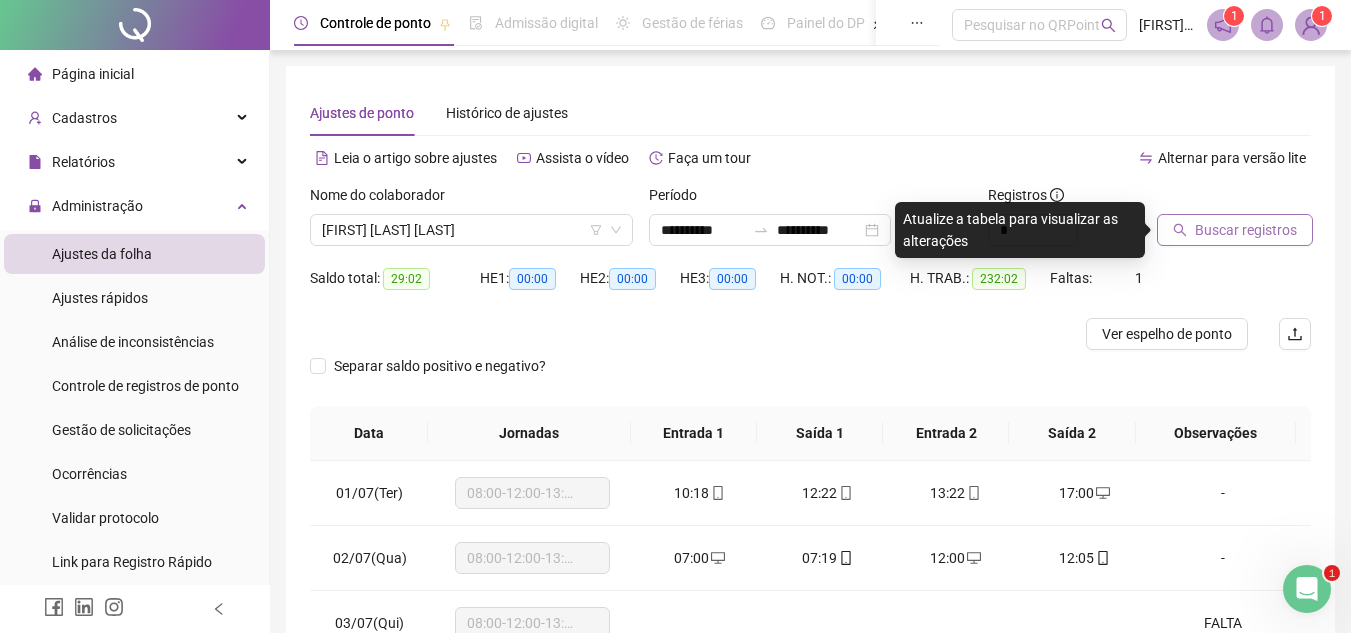 click on "Buscar registros" at bounding box center (1246, 230) 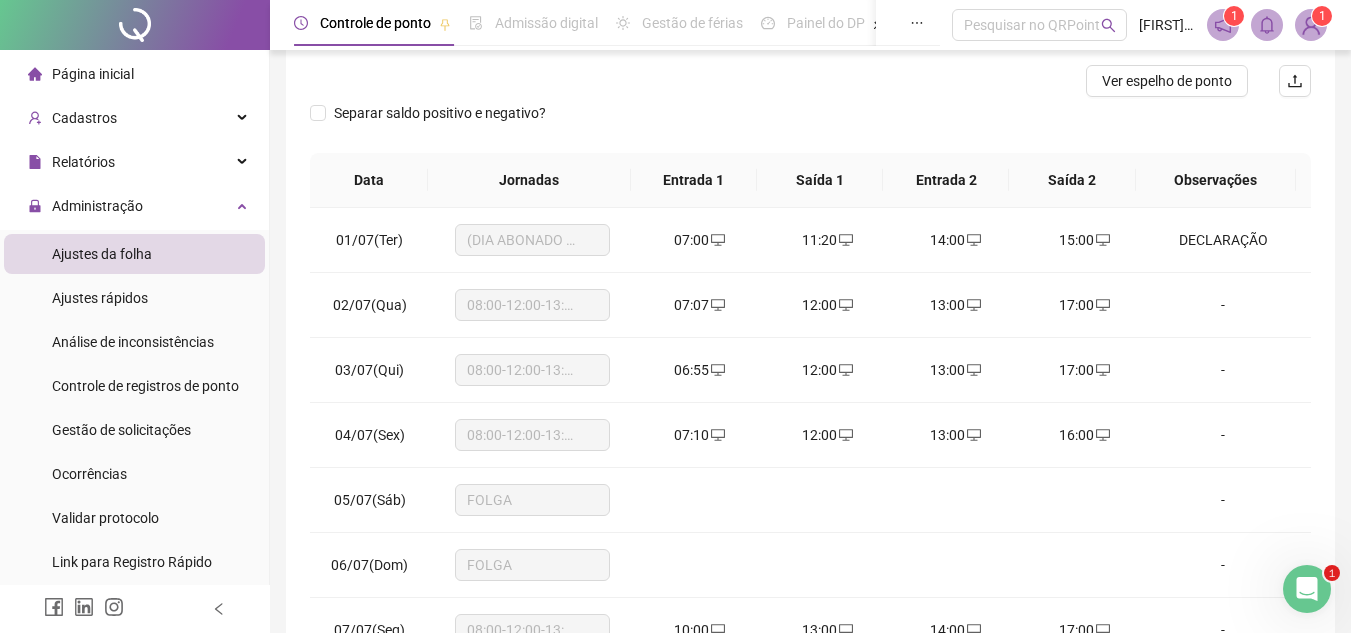scroll, scrollTop: 300, scrollLeft: 0, axis: vertical 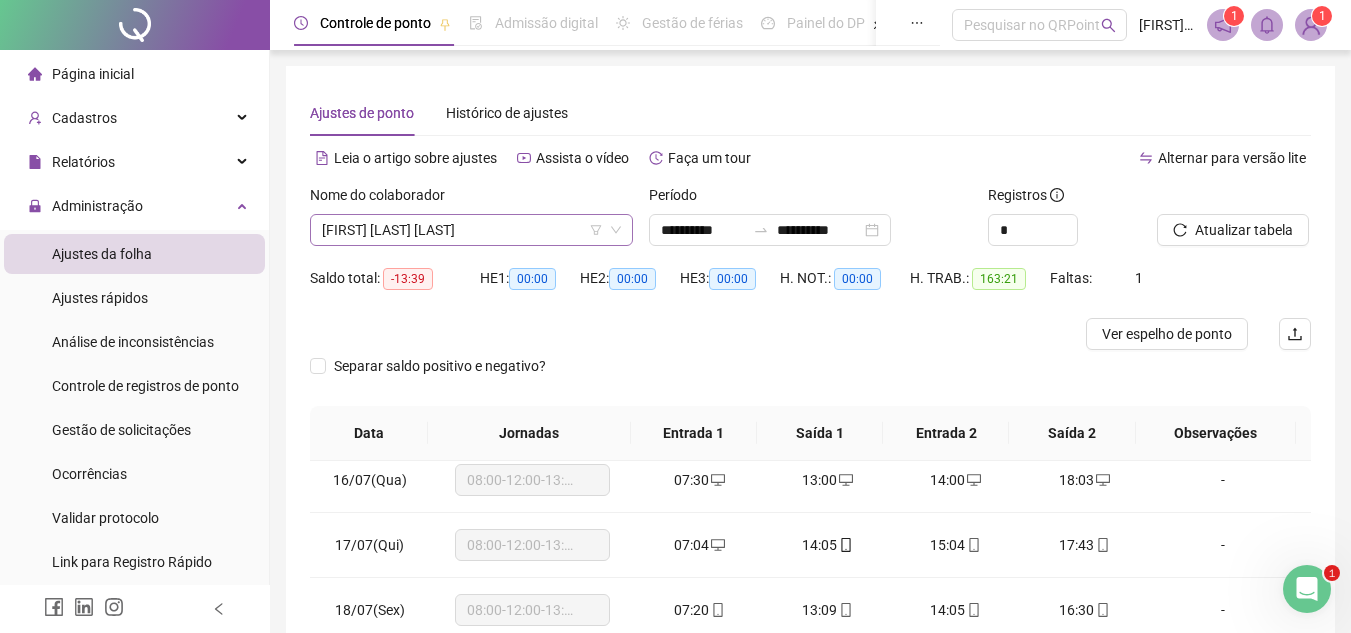 click on "[FIRST] [LAST] [LAST]" at bounding box center (471, 230) 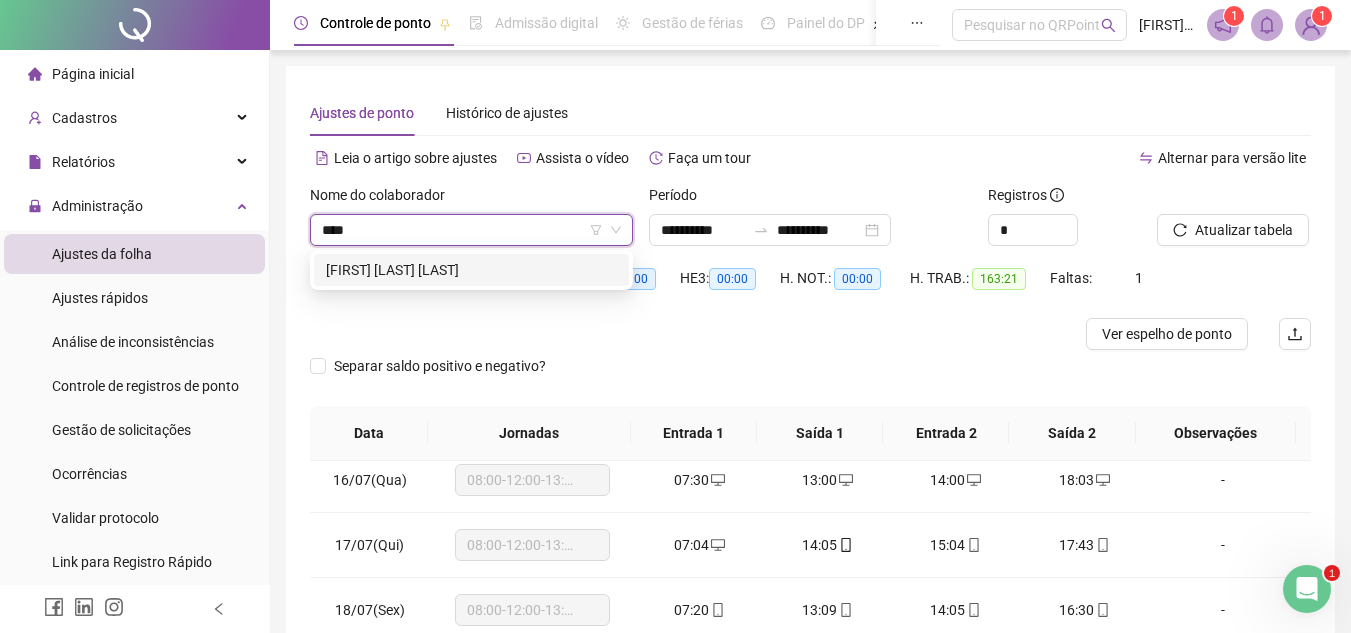 type on "*****" 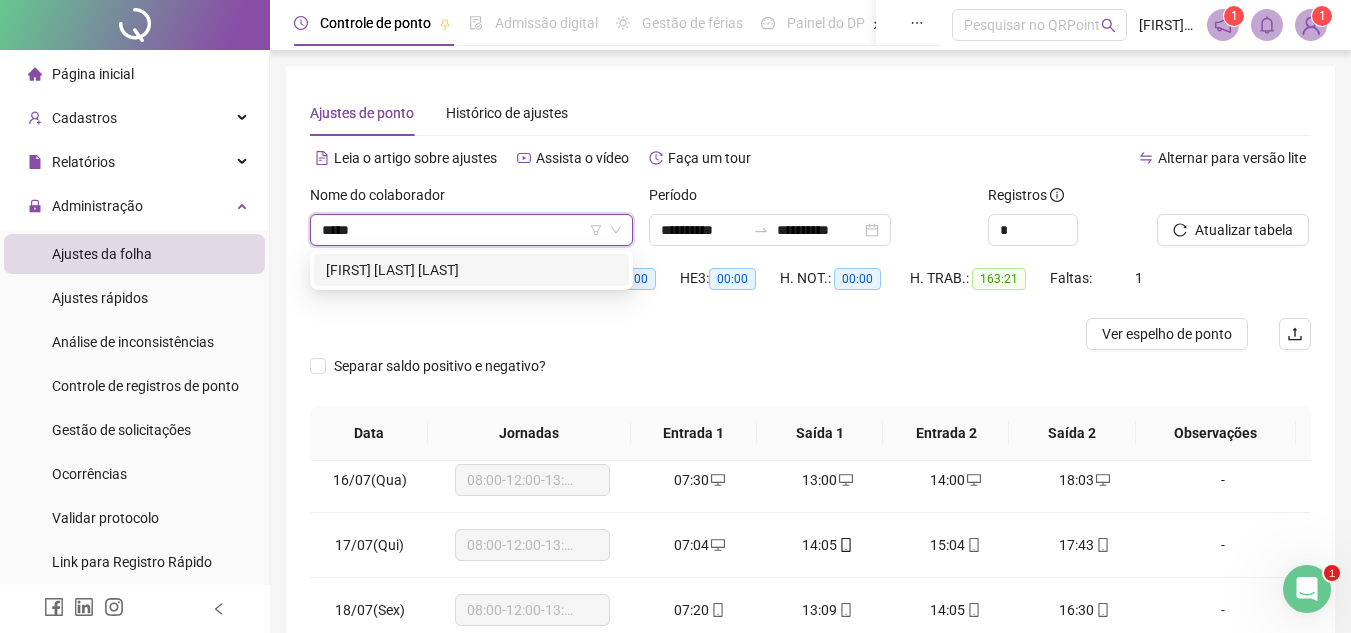 click on "[FIRST] [LAST] [LAST]" at bounding box center (471, 270) 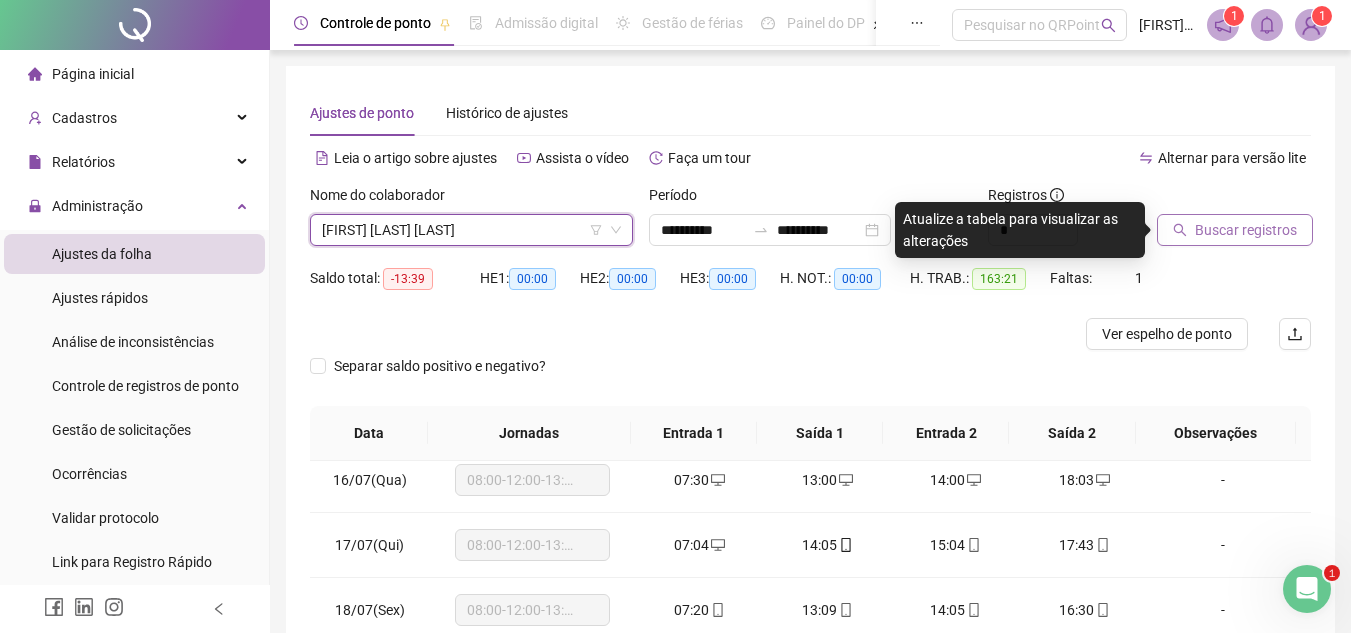 click on "Buscar registros" at bounding box center [1246, 230] 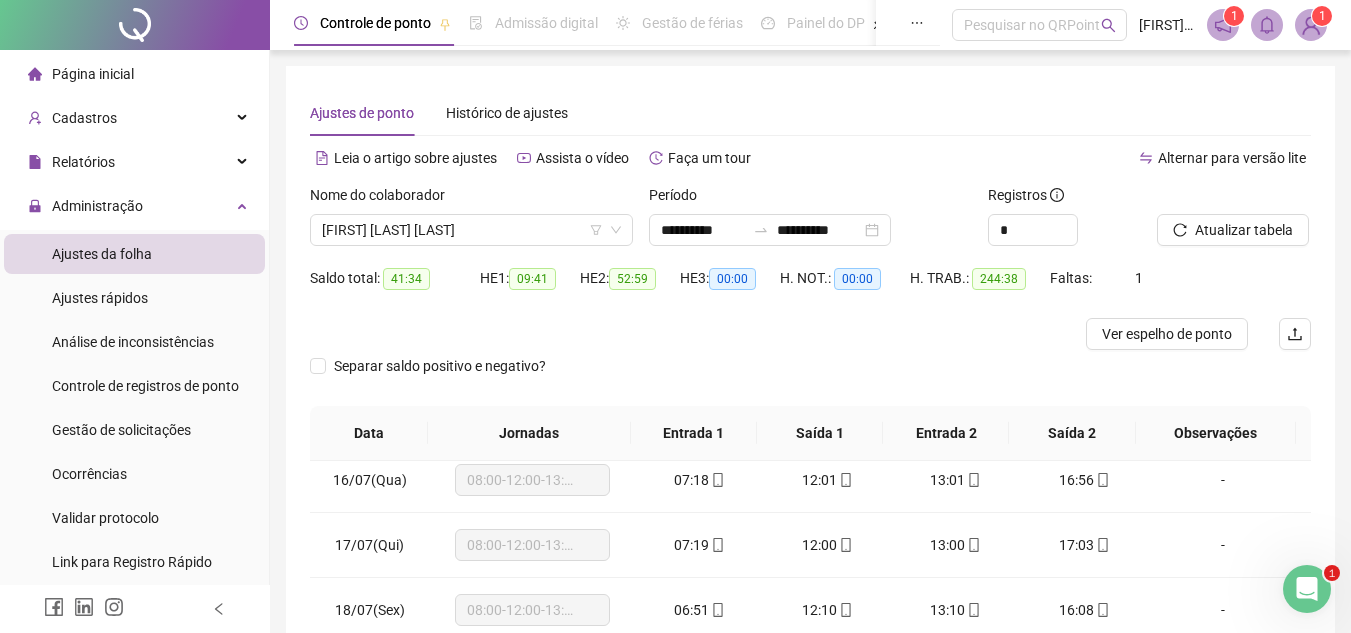 scroll, scrollTop: 365, scrollLeft: 0, axis: vertical 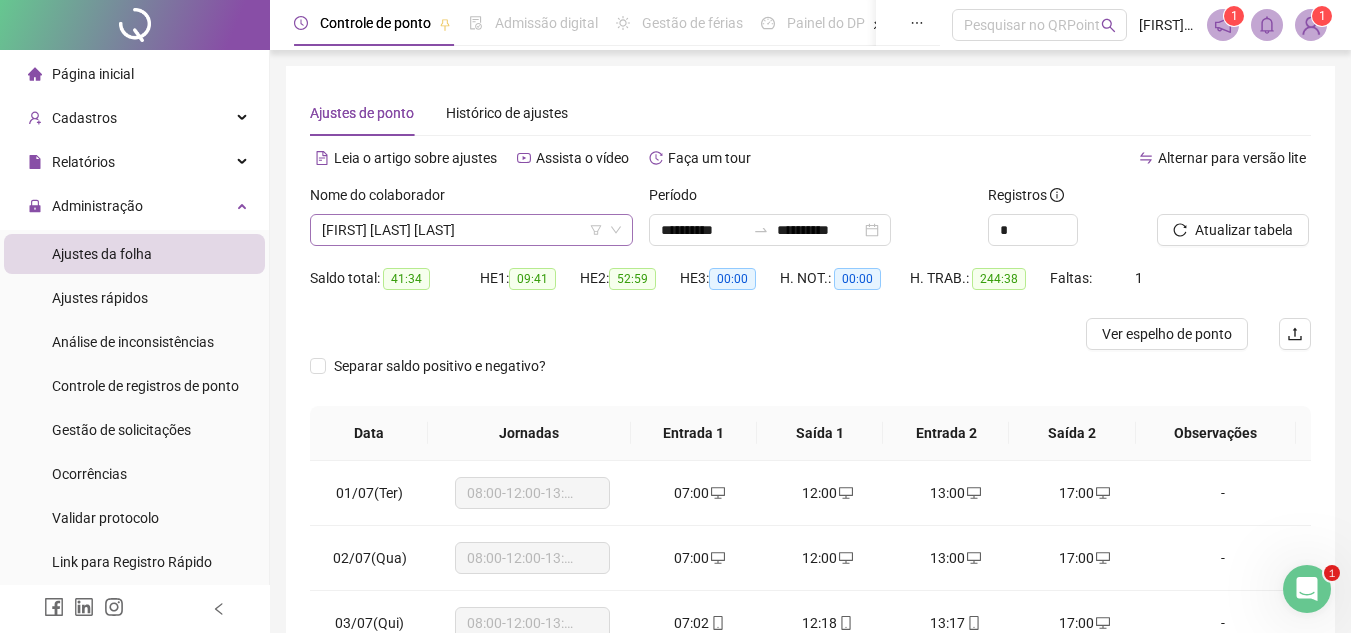 click on "[FIRST] [LAST] [LAST]" at bounding box center (471, 230) 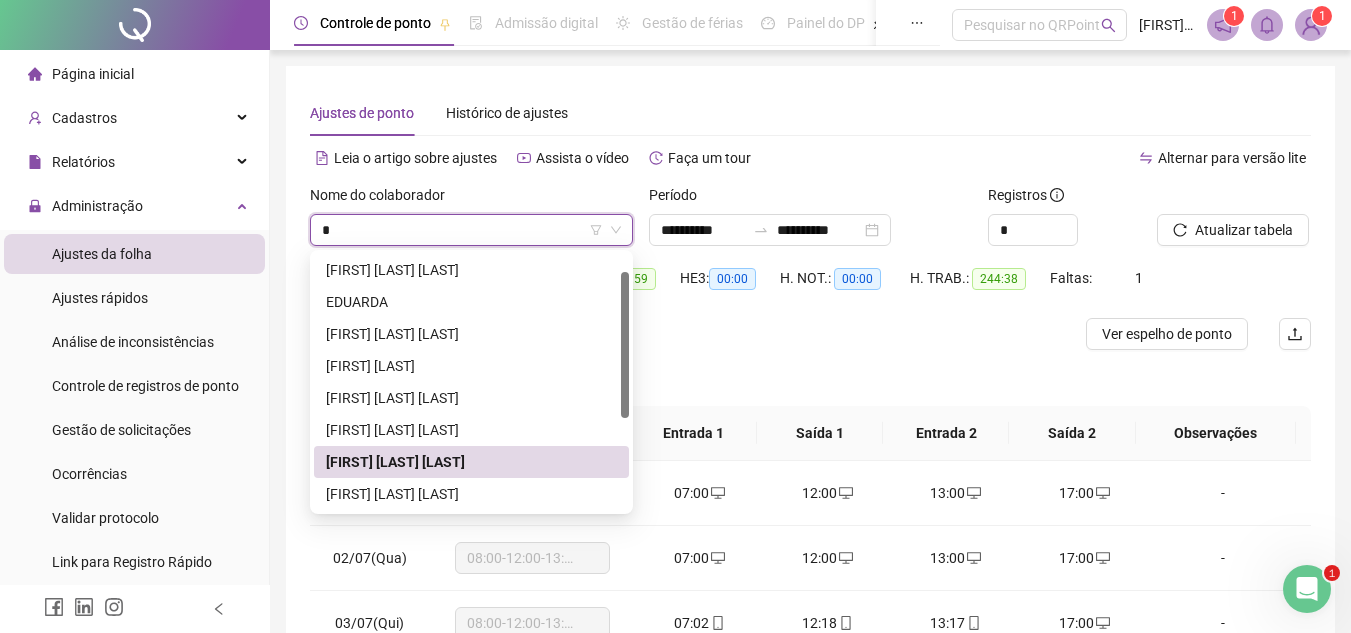type on "**" 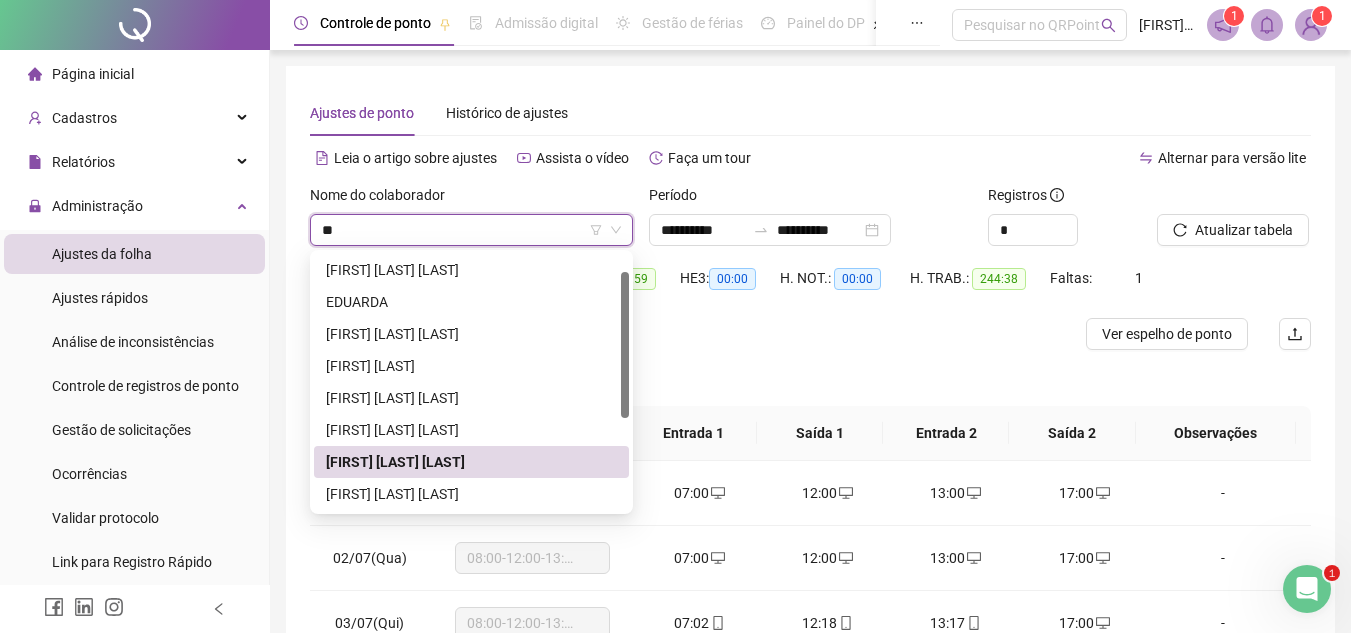 scroll, scrollTop: 0, scrollLeft: 0, axis: both 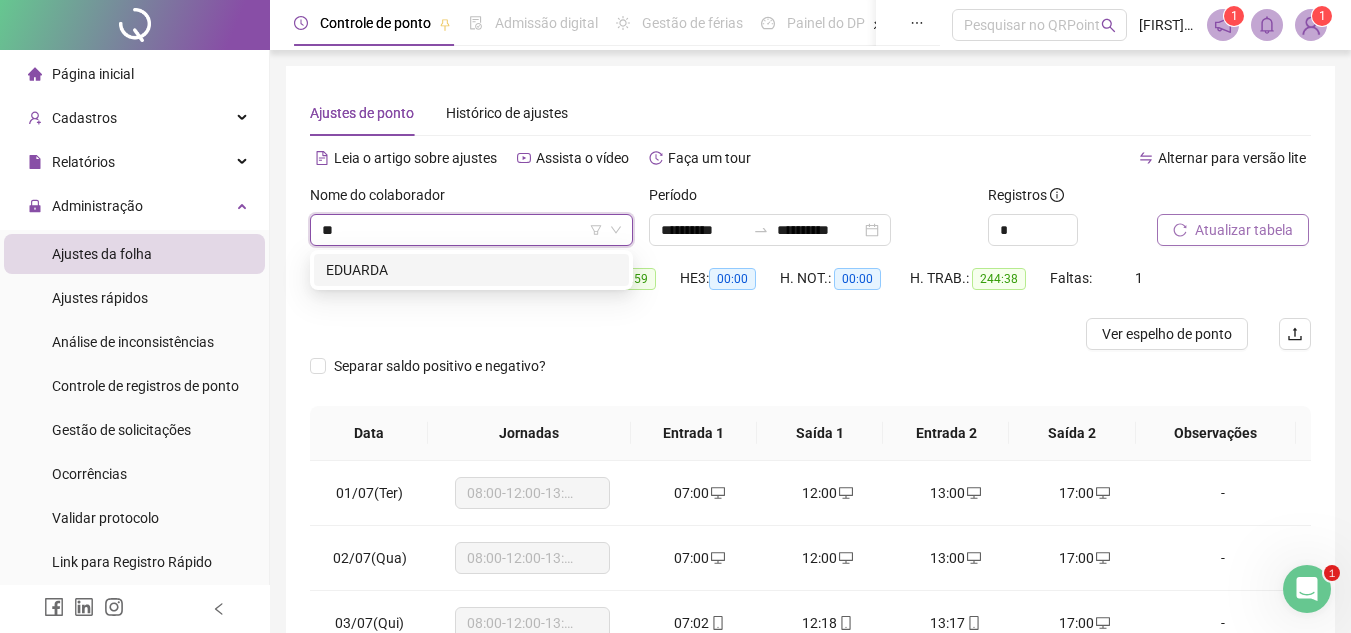 click on "EDUARDA" at bounding box center [471, 270] 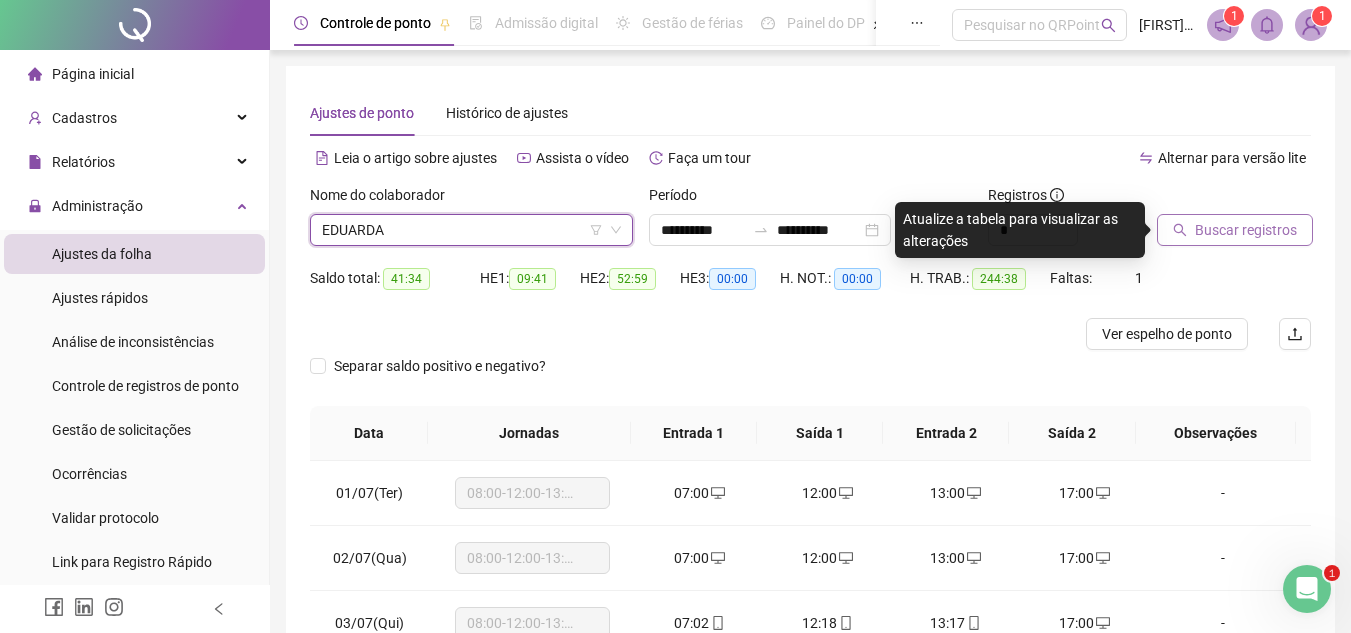 click on "Buscar registros" at bounding box center [1246, 230] 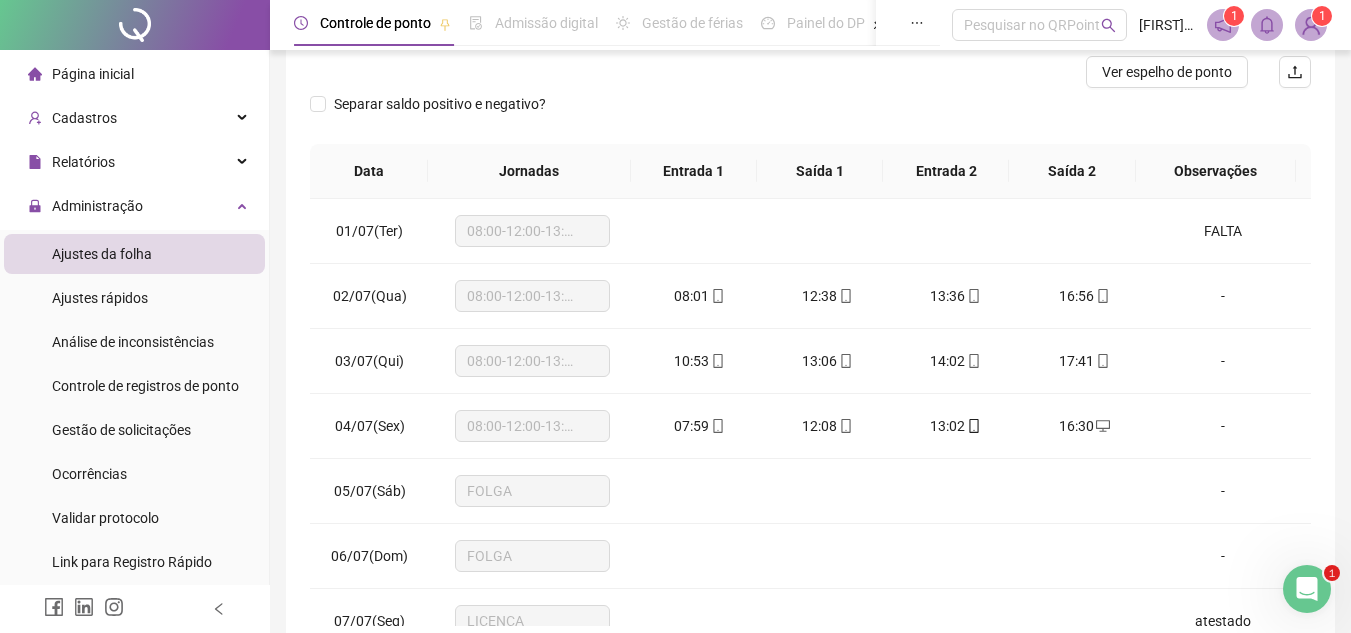 scroll, scrollTop: 365, scrollLeft: 0, axis: vertical 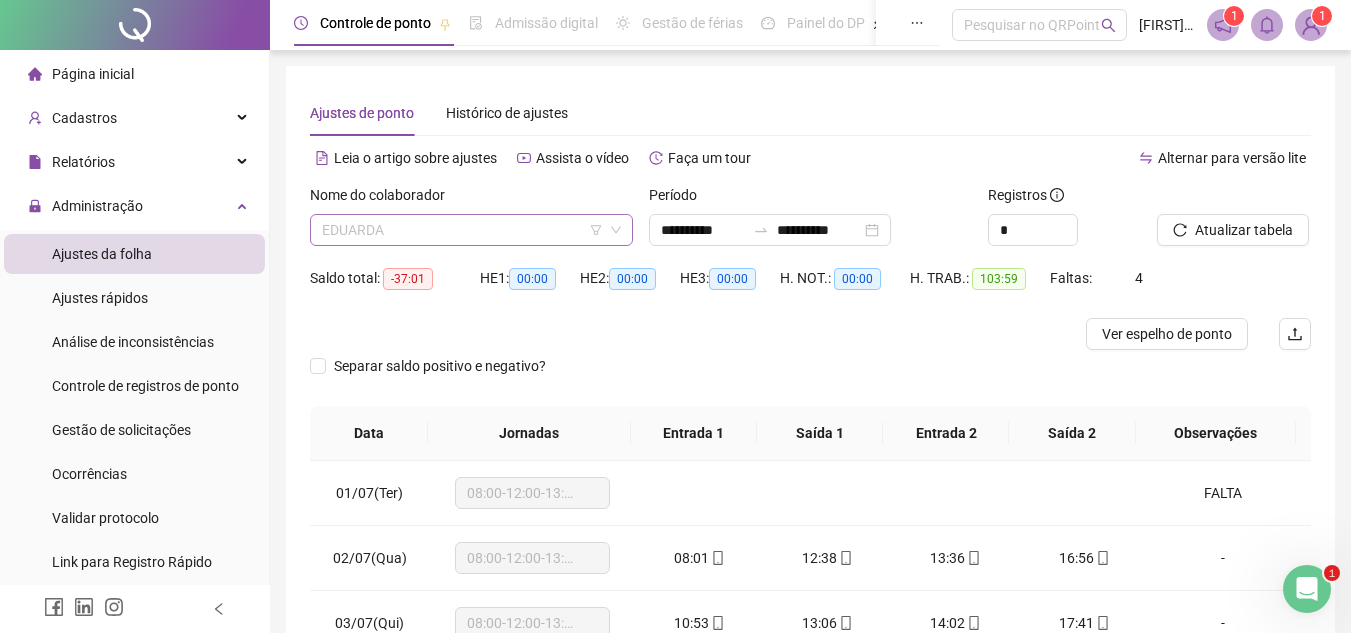 click on "EDUARDA" at bounding box center (471, 230) 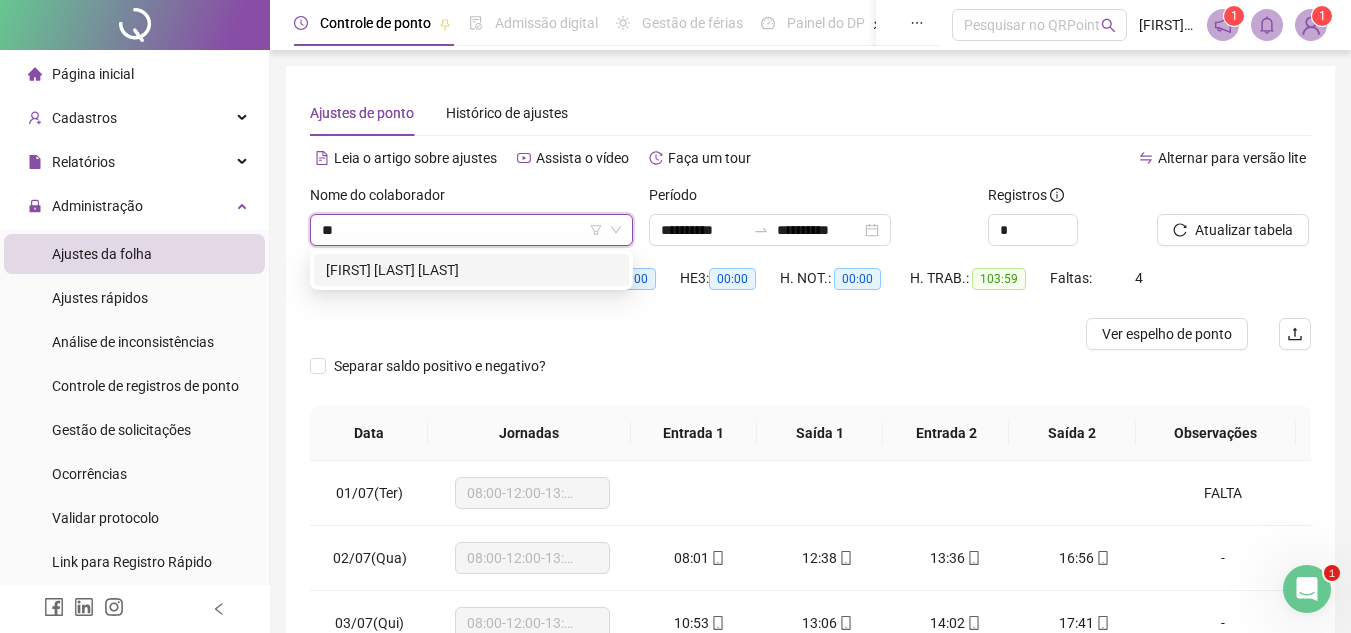 type on "**" 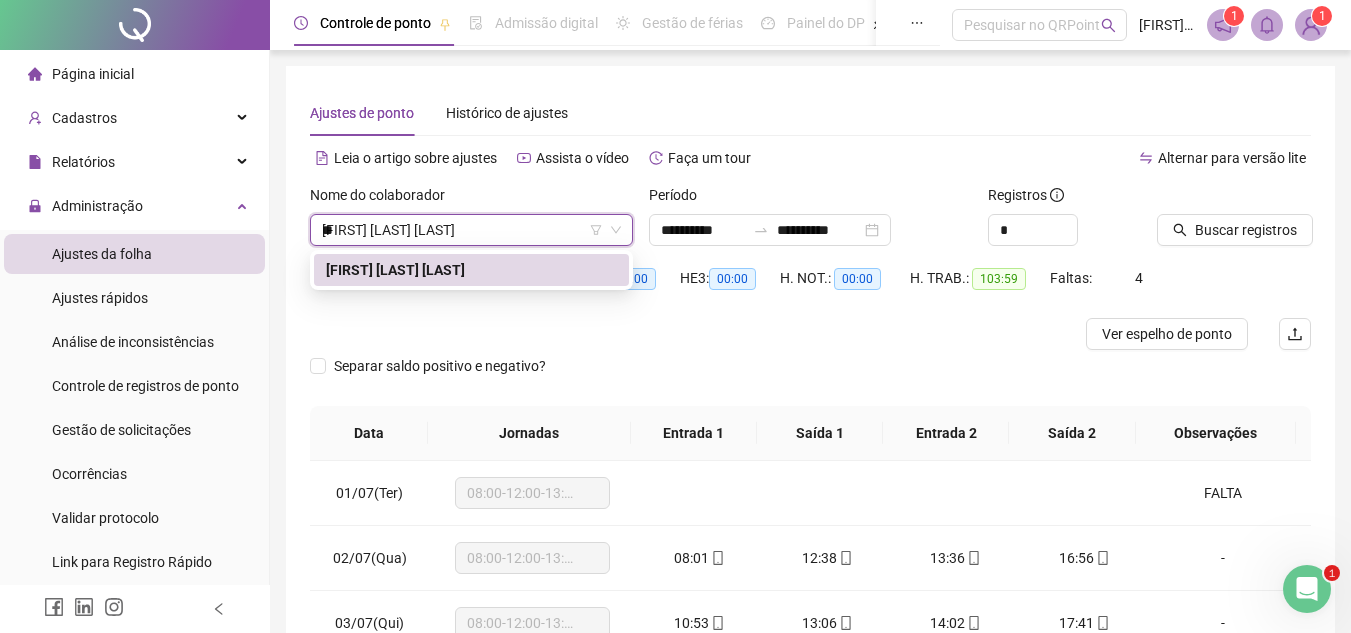 type 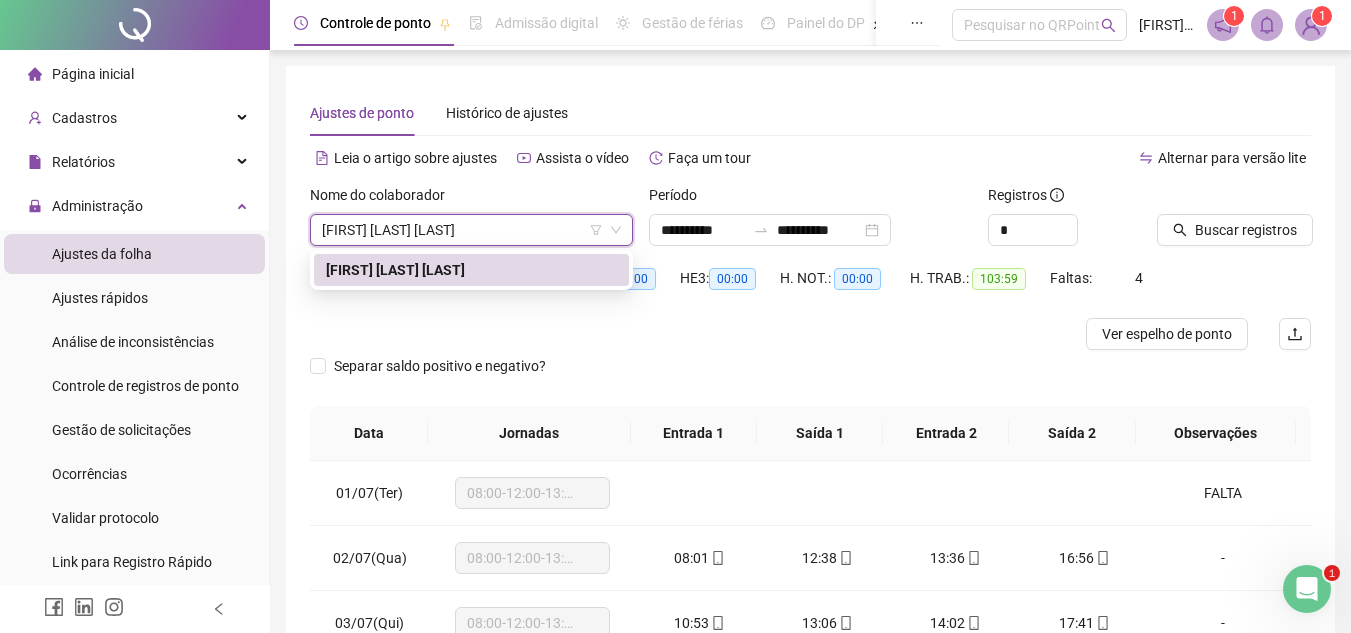 click on "00:00" at bounding box center (532, 279) 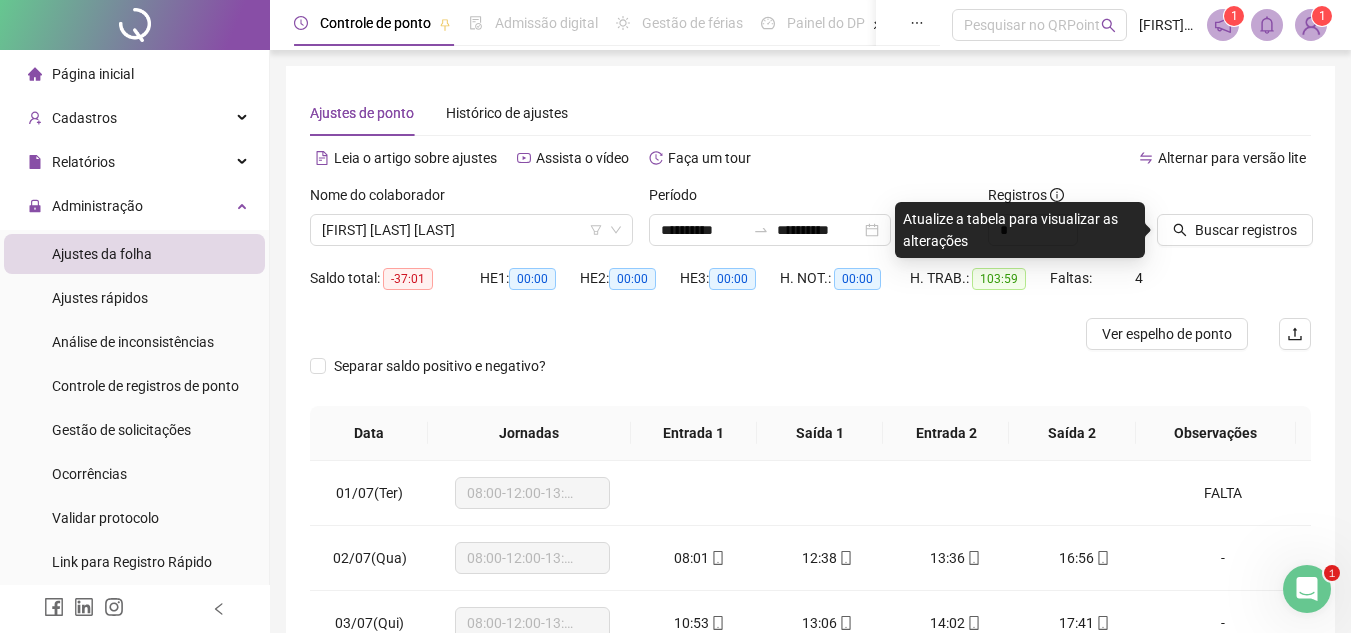 click on "Buscar registros" at bounding box center [1234, 223] 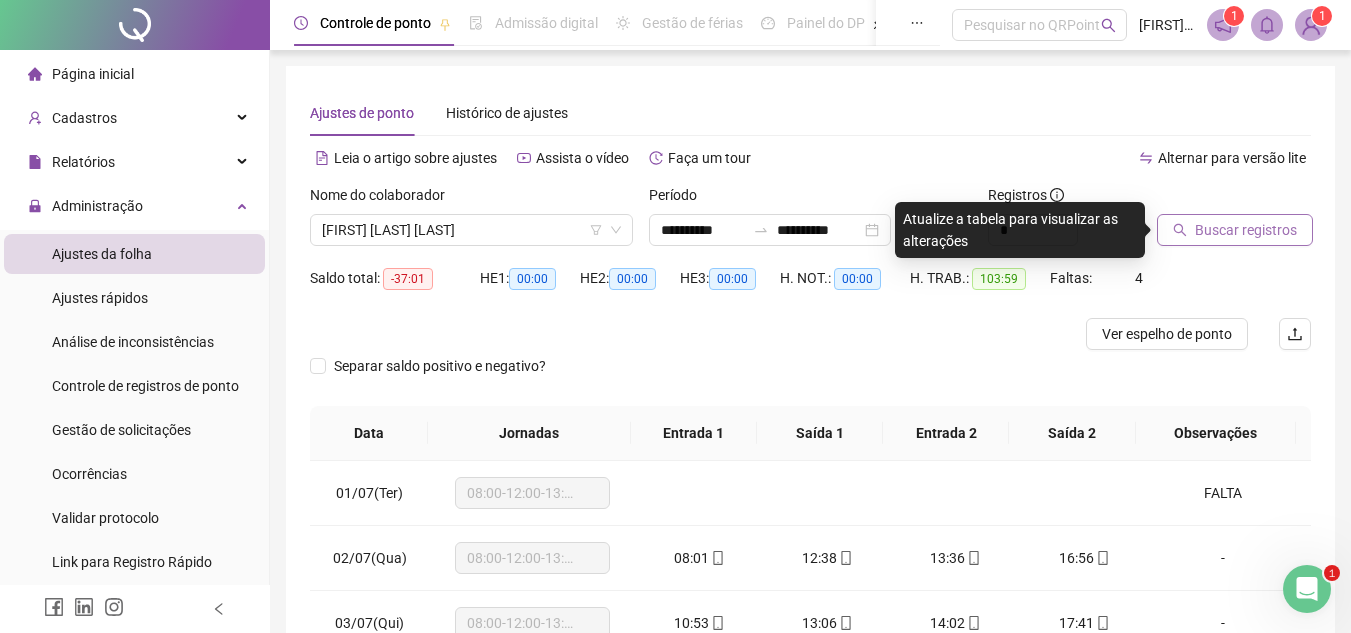 click on "Buscar registros" at bounding box center [1246, 230] 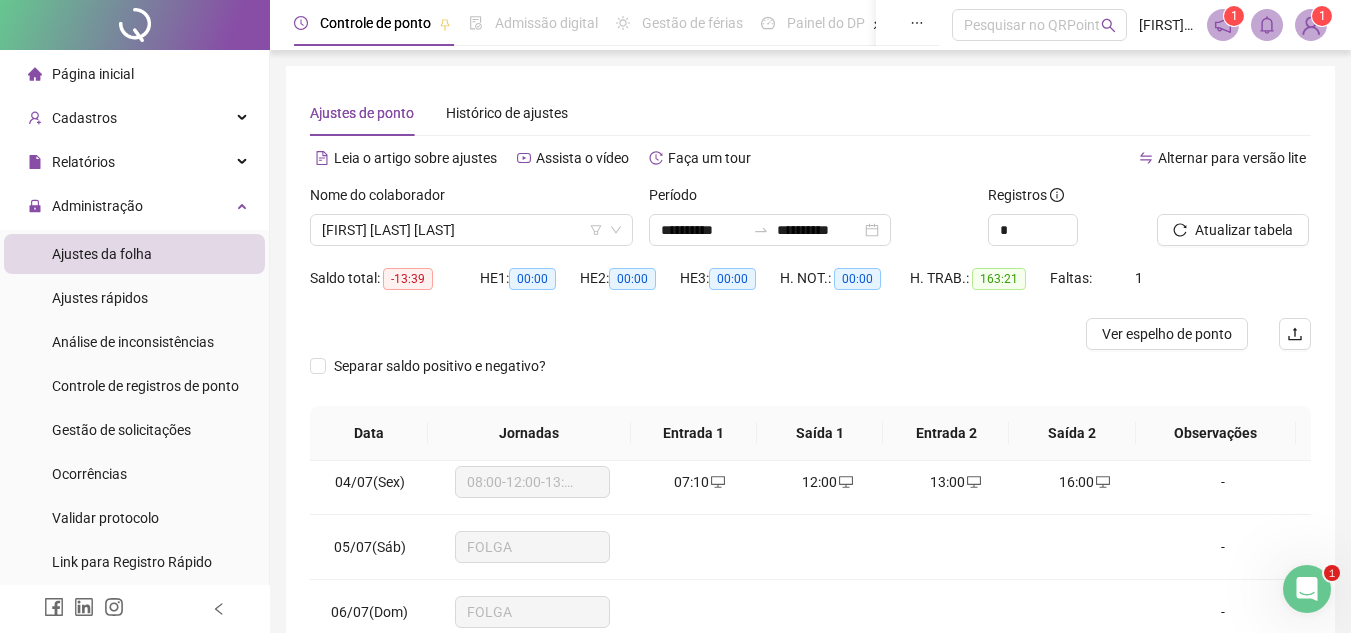 scroll, scrollTop: 300, scrollLeft: 0, axis: vertical 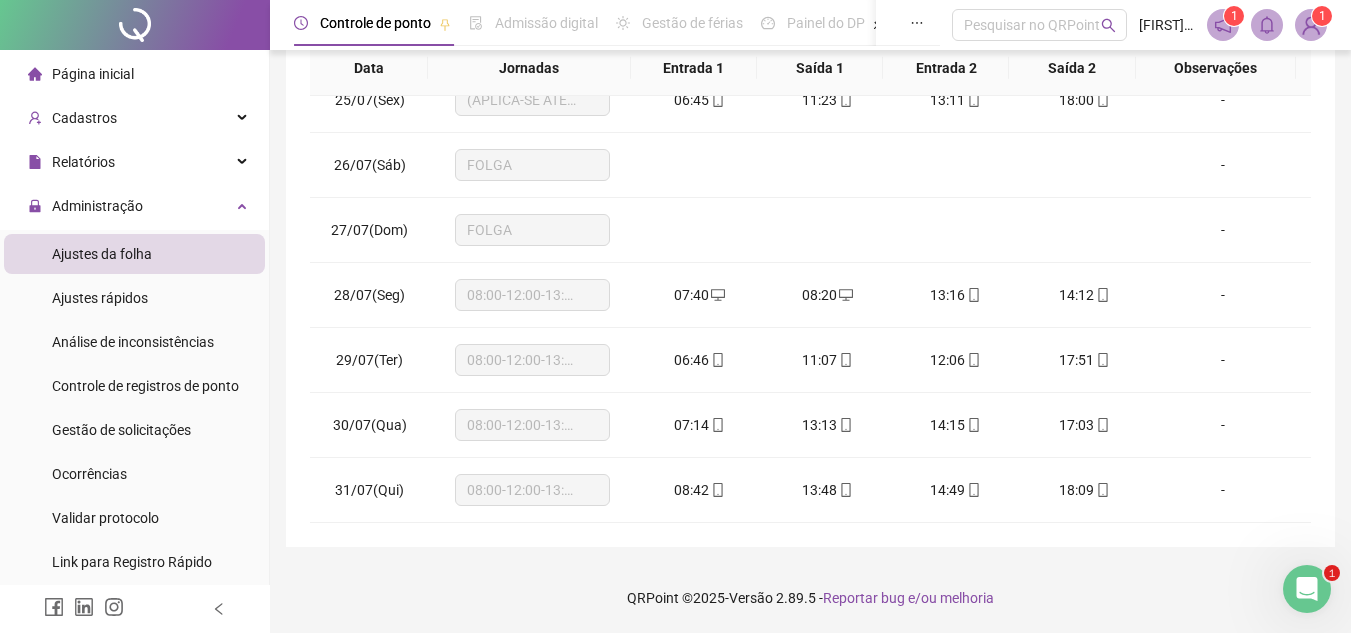 click on "**********" at bounding box center [810, 134] 